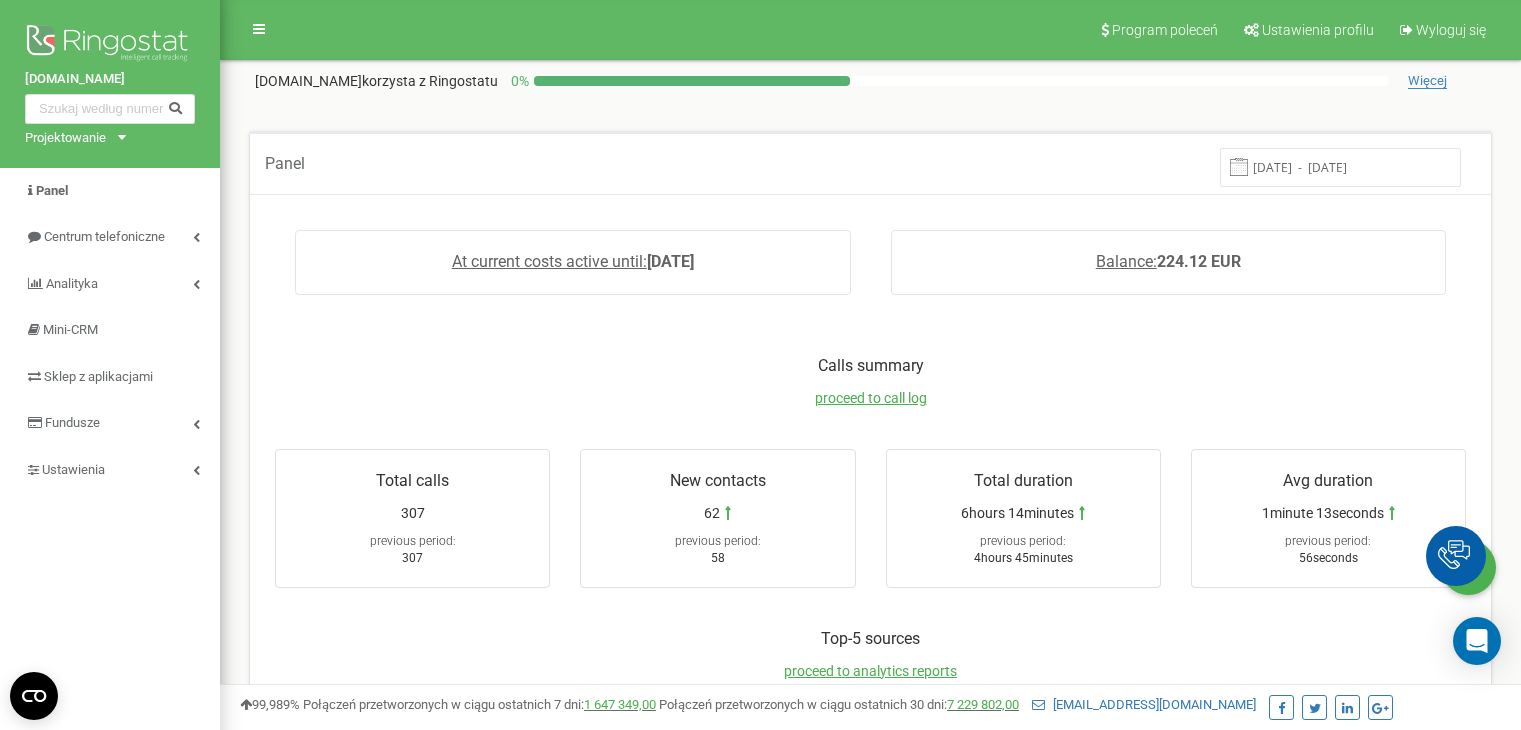 scroll, scrollTop: 0, scrollLeft: 0, axis: both 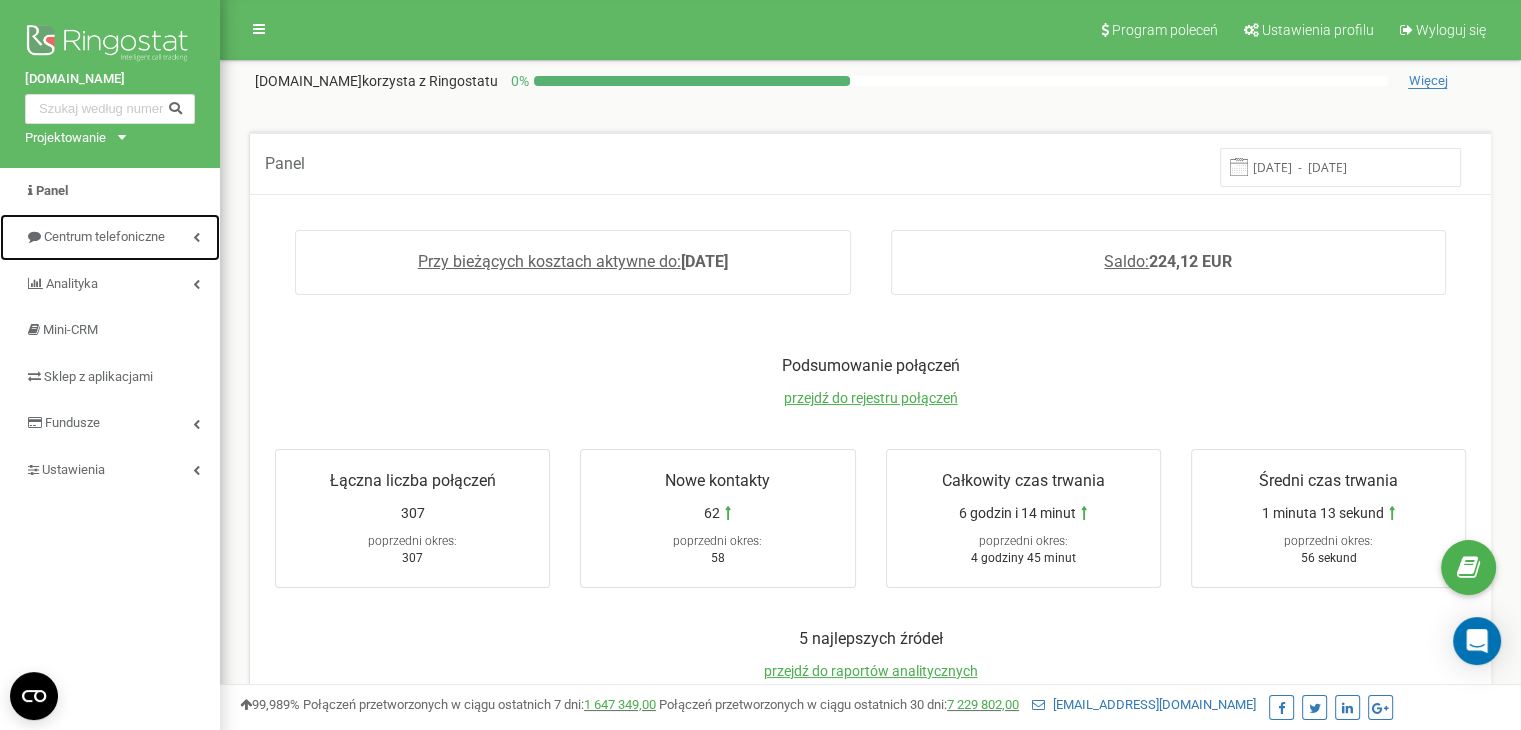 click on "Centrum telefoniczne" at bounding box center (104, 236) 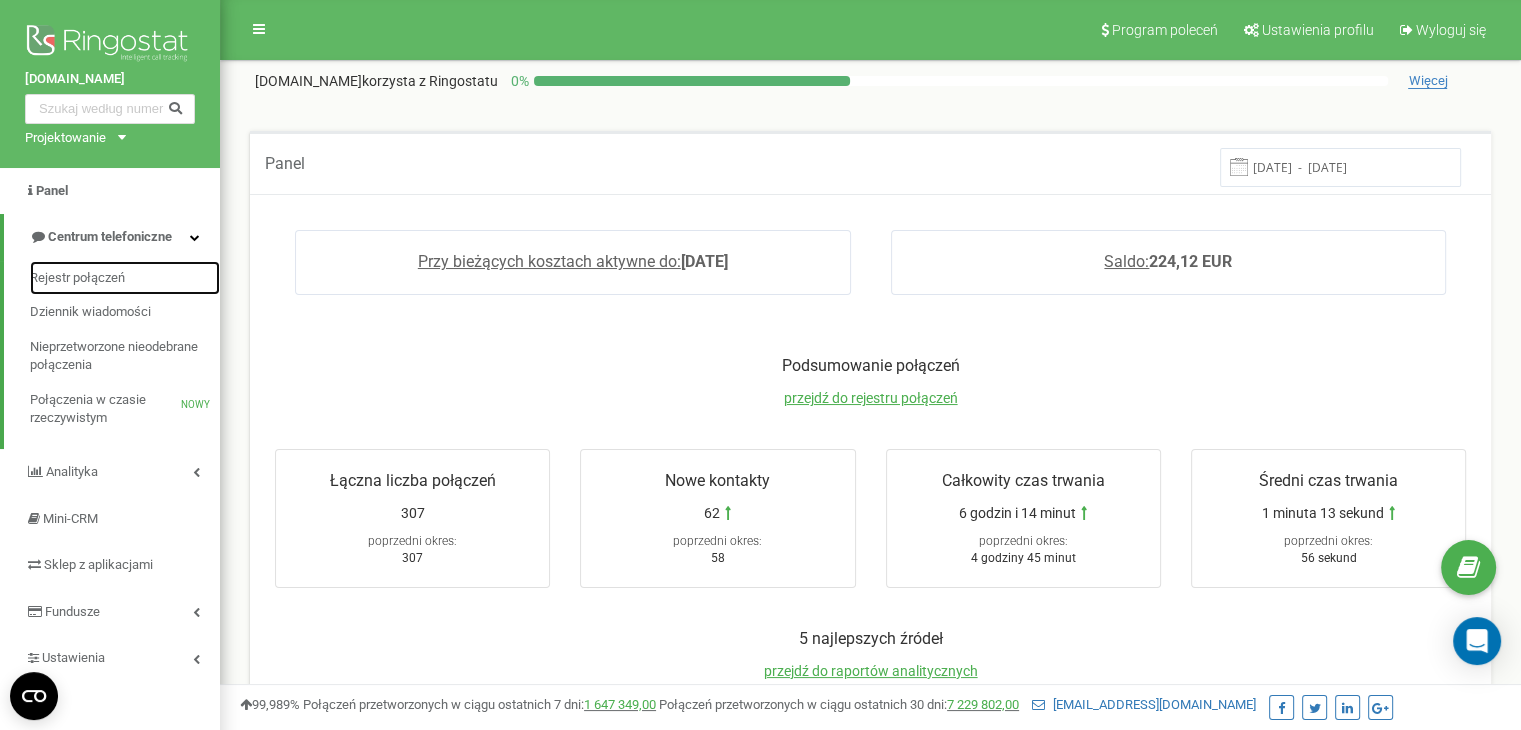 click on "Rejestr połączeń" at bounding box center (77, 277) 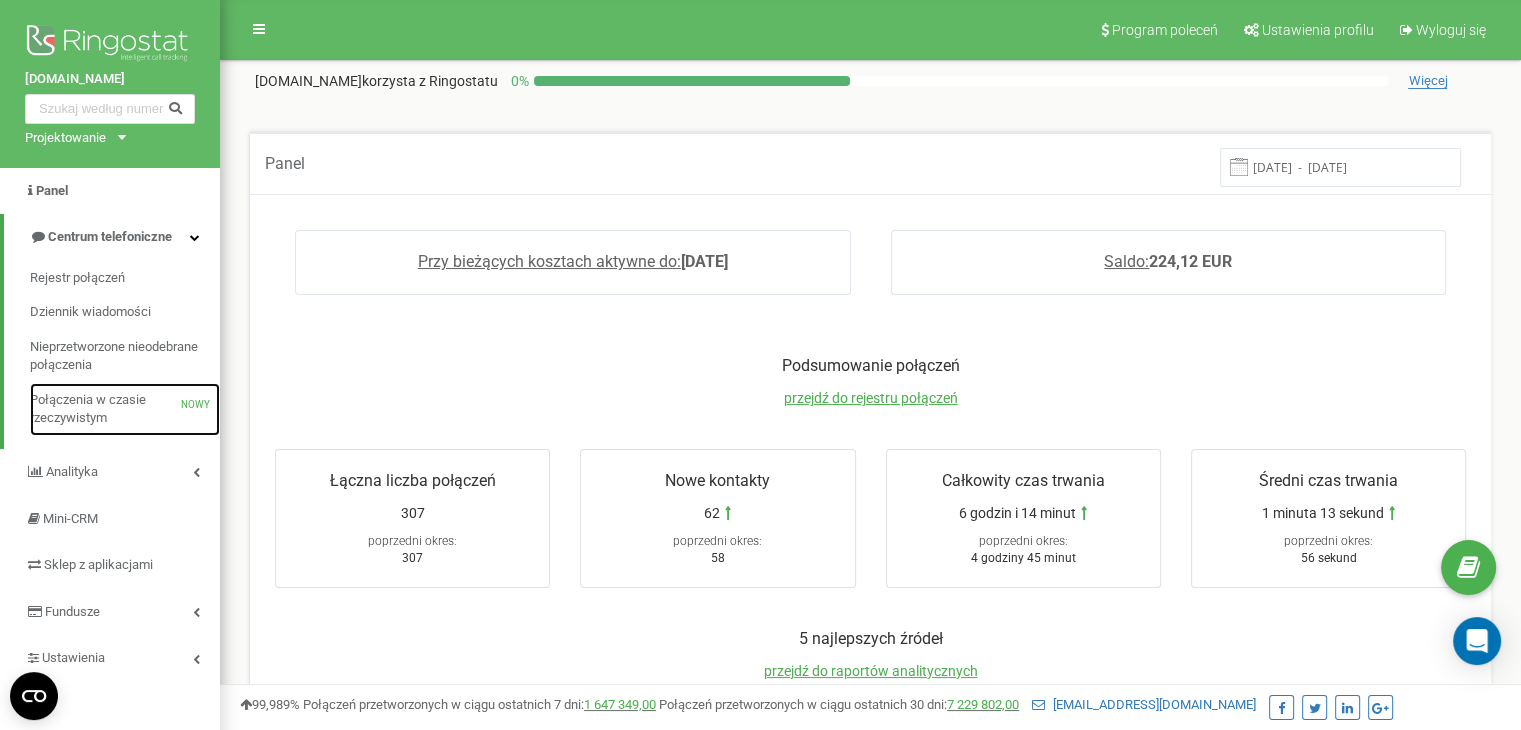 click on "Połączenia w czasie rzeczywistym" at bounding box center [88, 409] 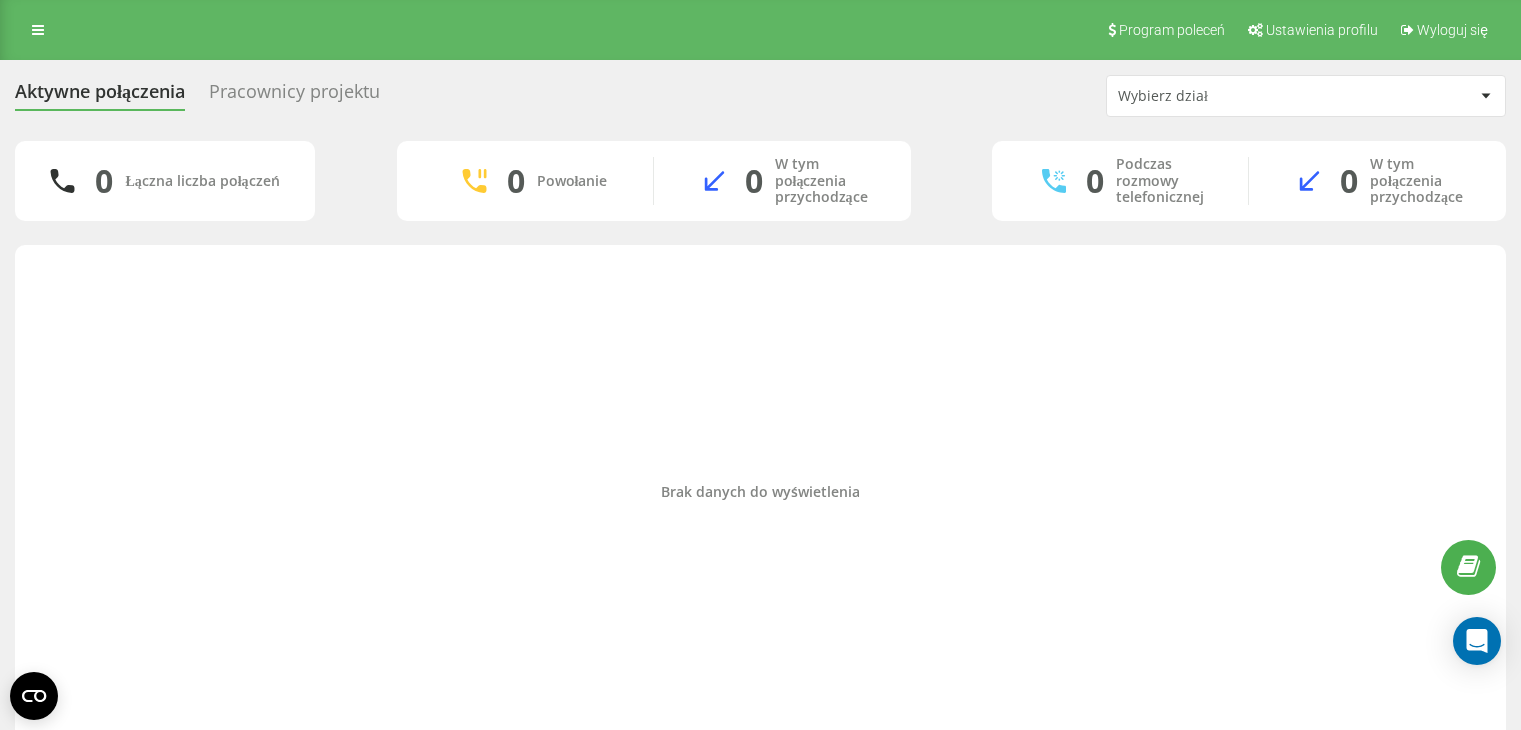 scroll, scrollTop: 0, scrollLeft: 0, axis: both 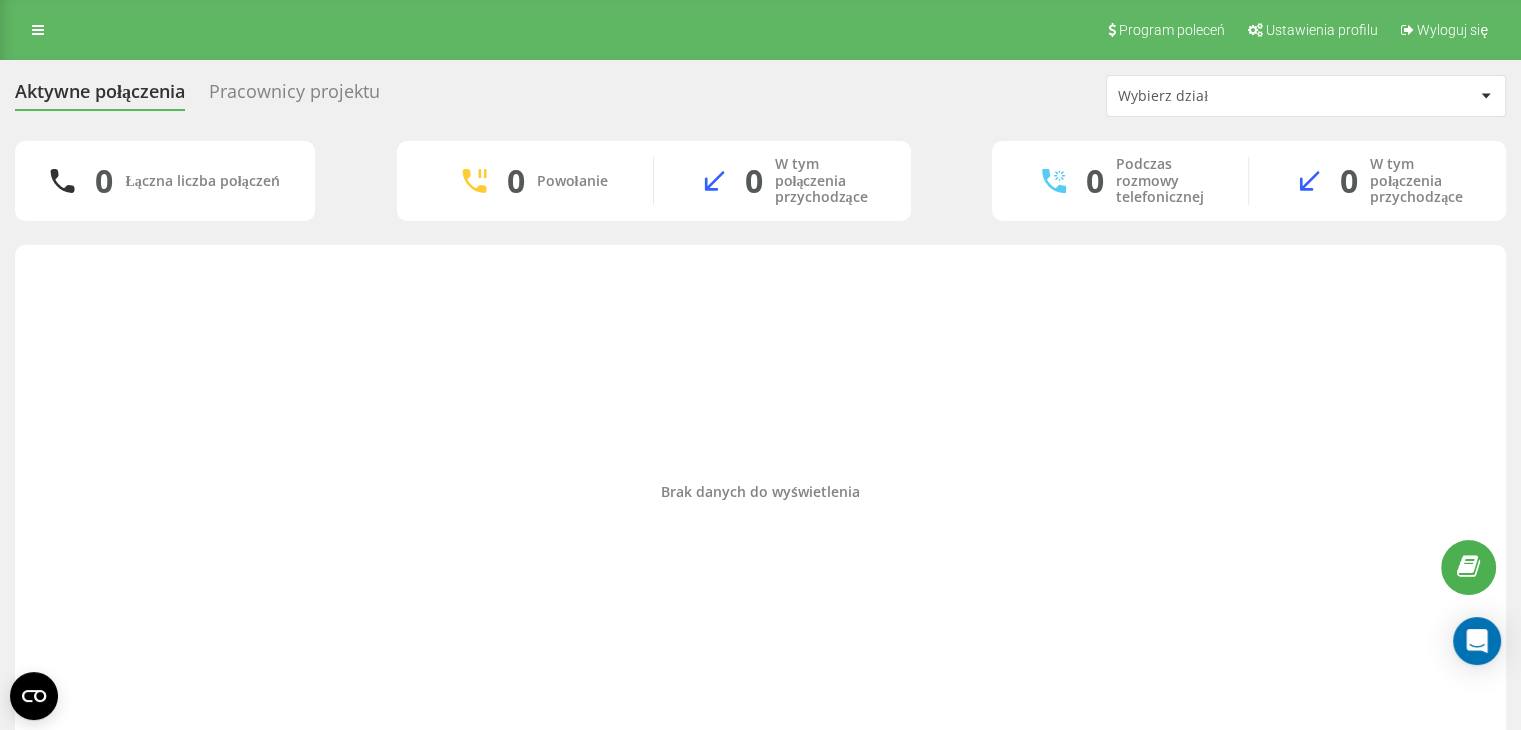click on "Wybierz dział" at bounding box center [1306, 96] 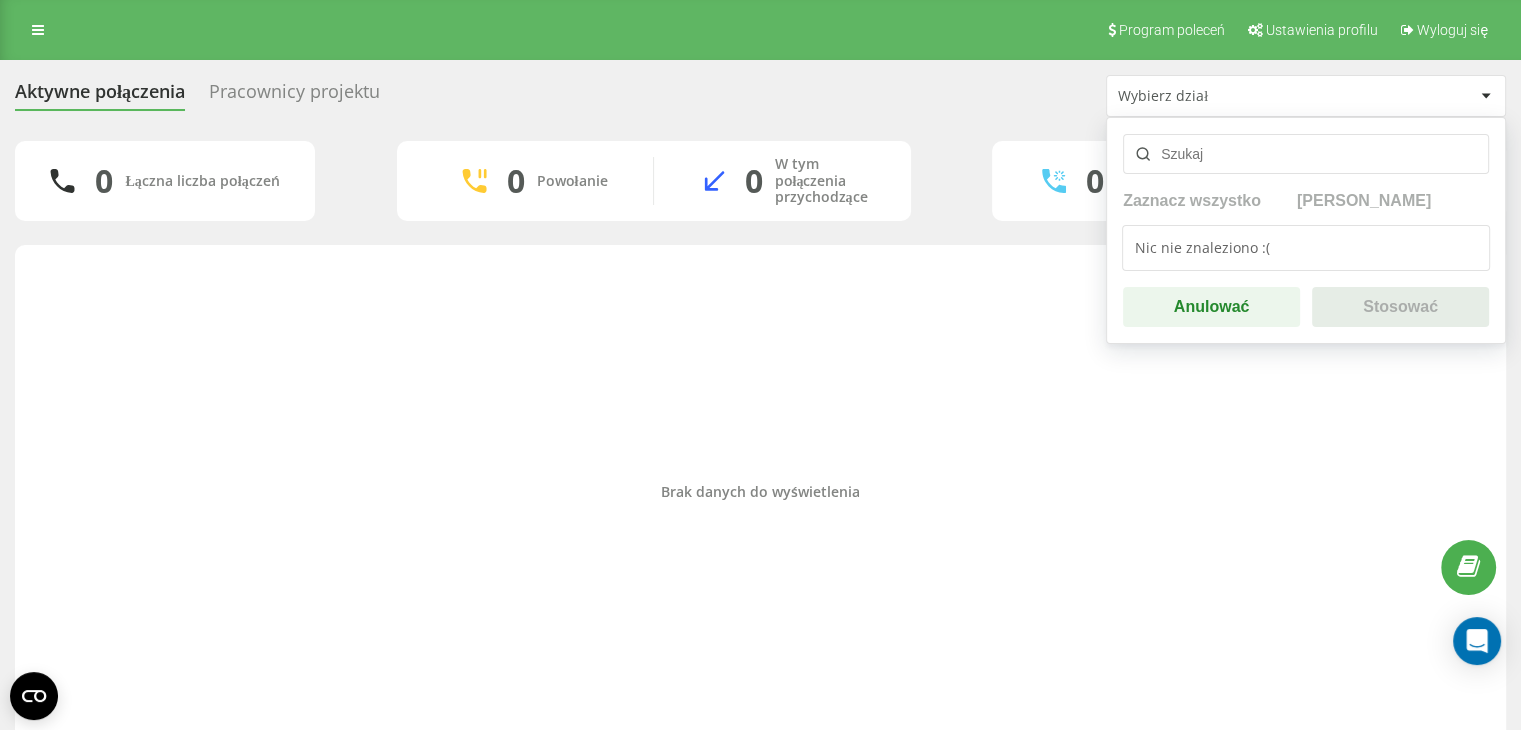 click on "Wybierz dział" at bounding box center [1237, 96] 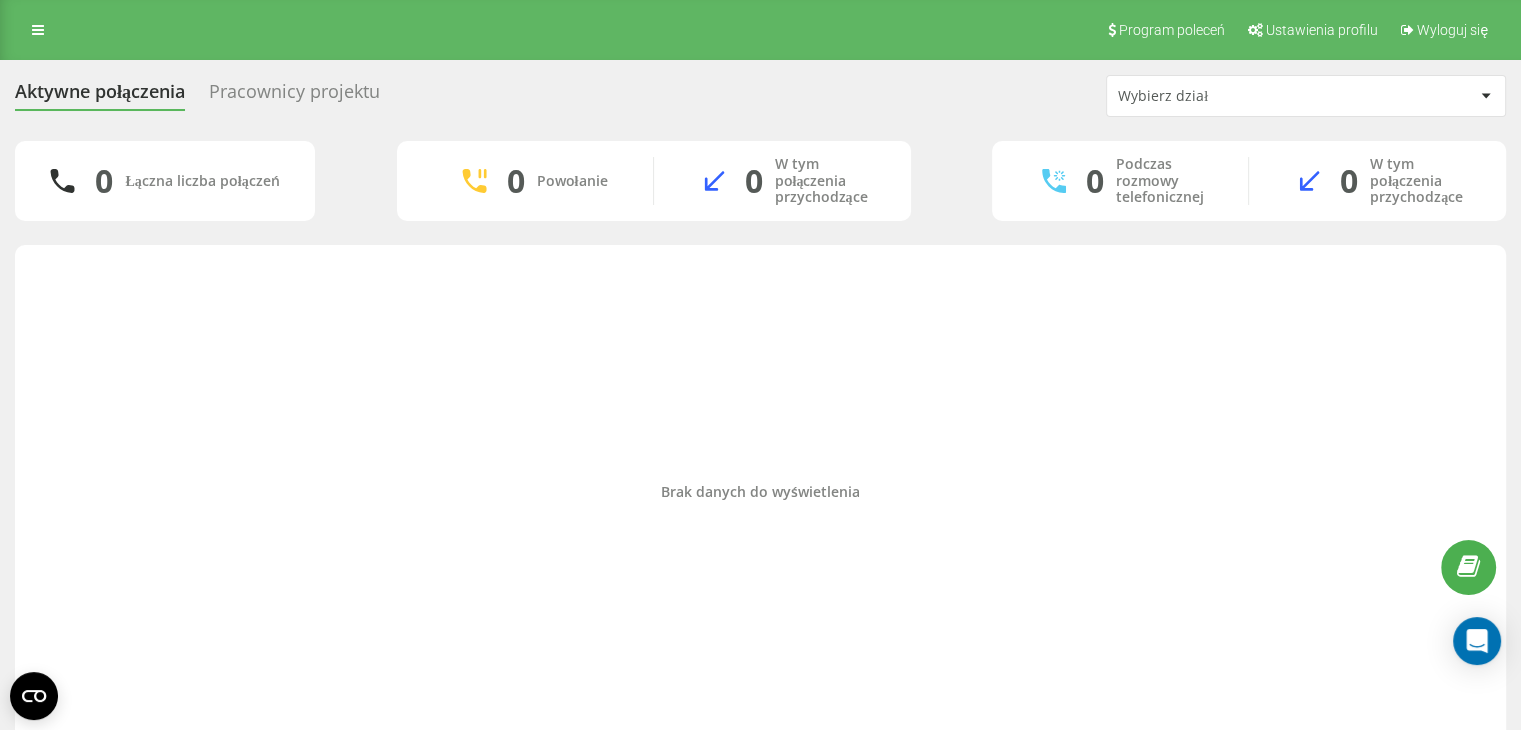 click on "Pracownicy projektu" at bounding box center [294, 91] 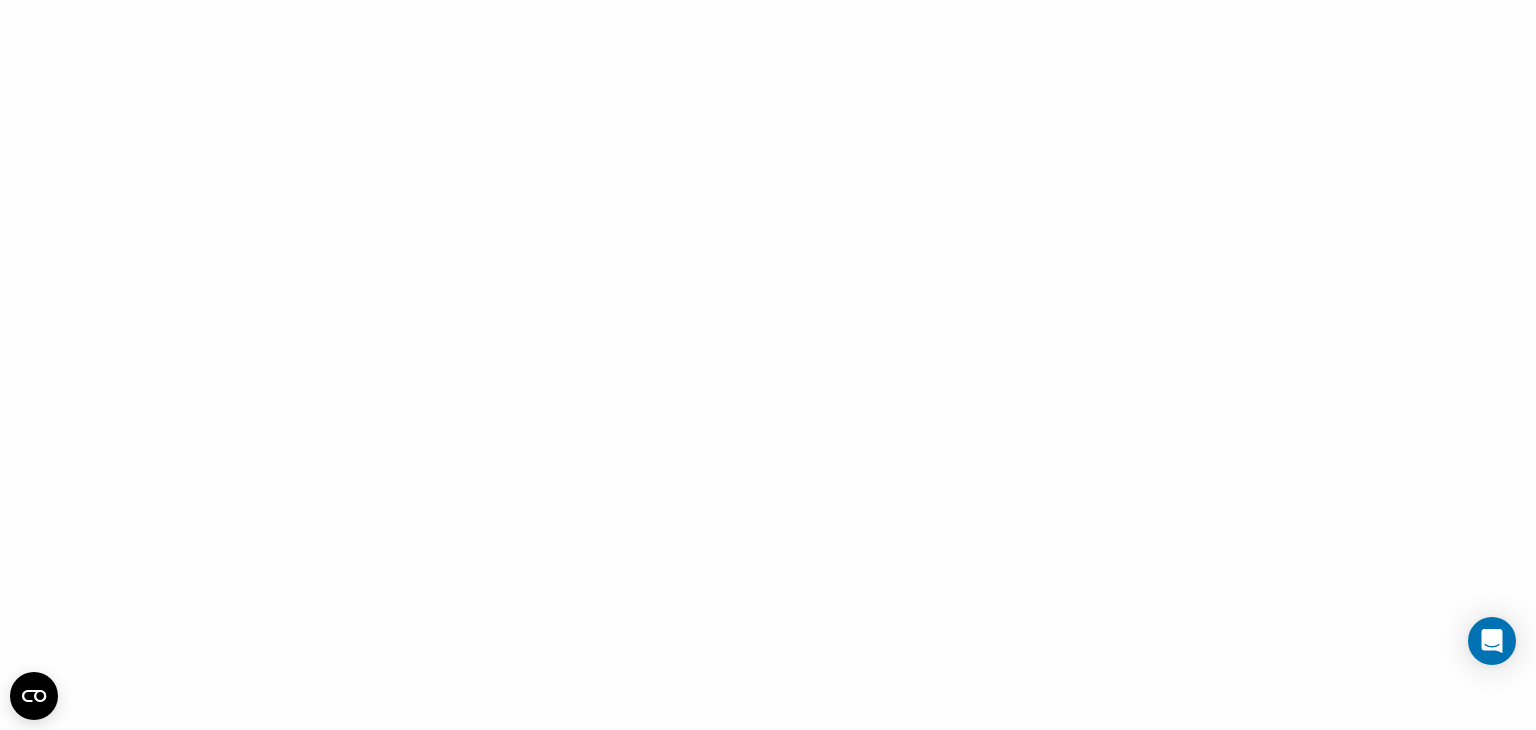 scroll, scrollTop: 0, scrollLeft: 0, axis: both 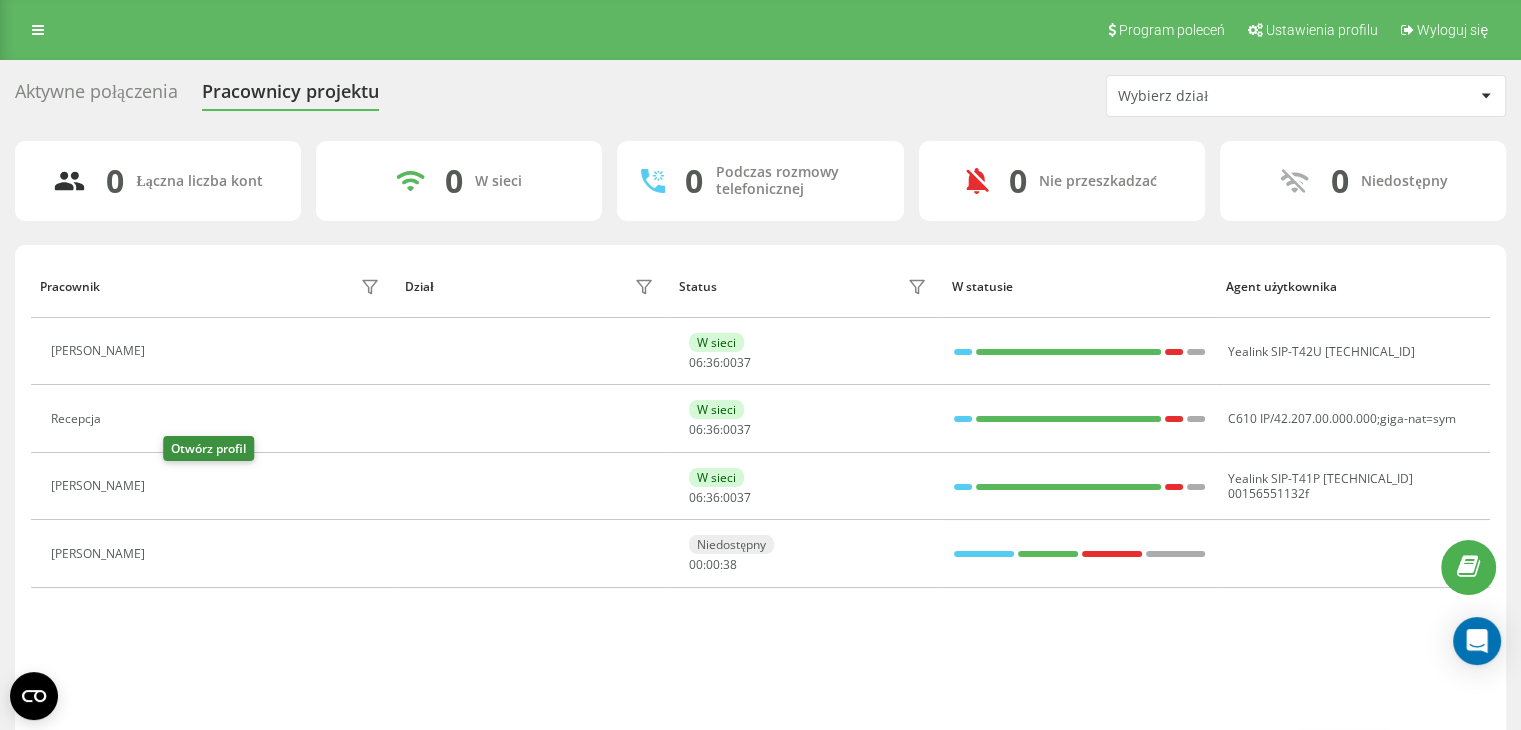 click 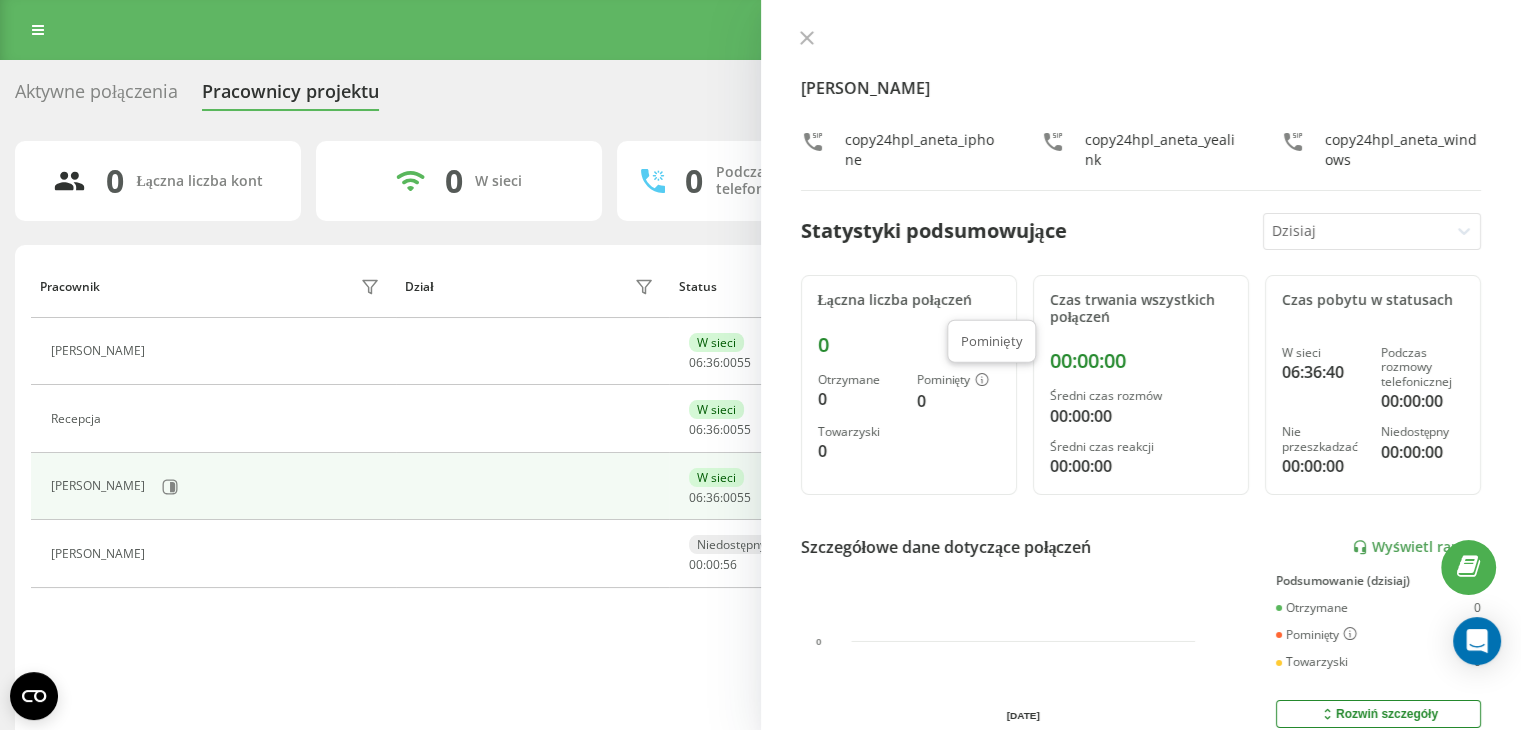 click 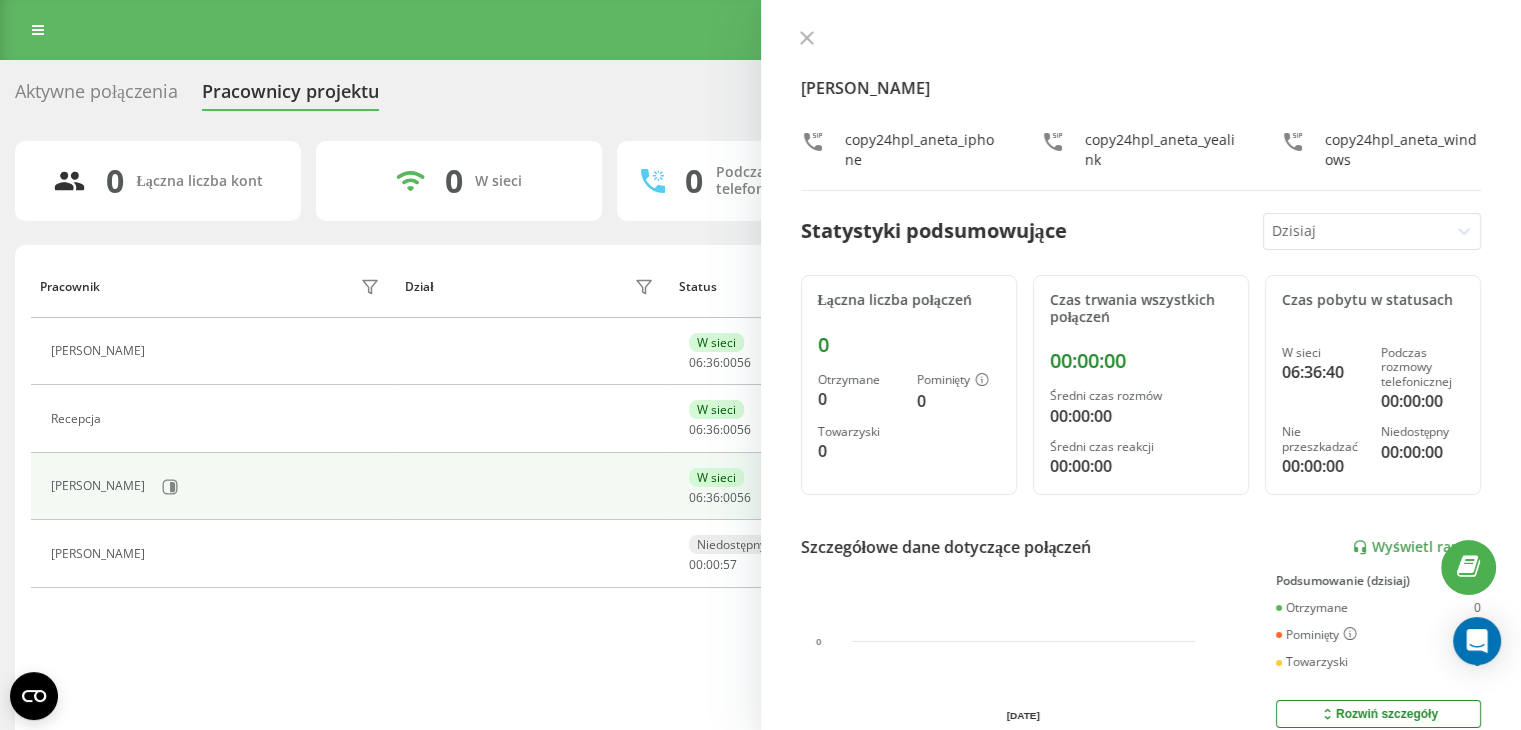 click 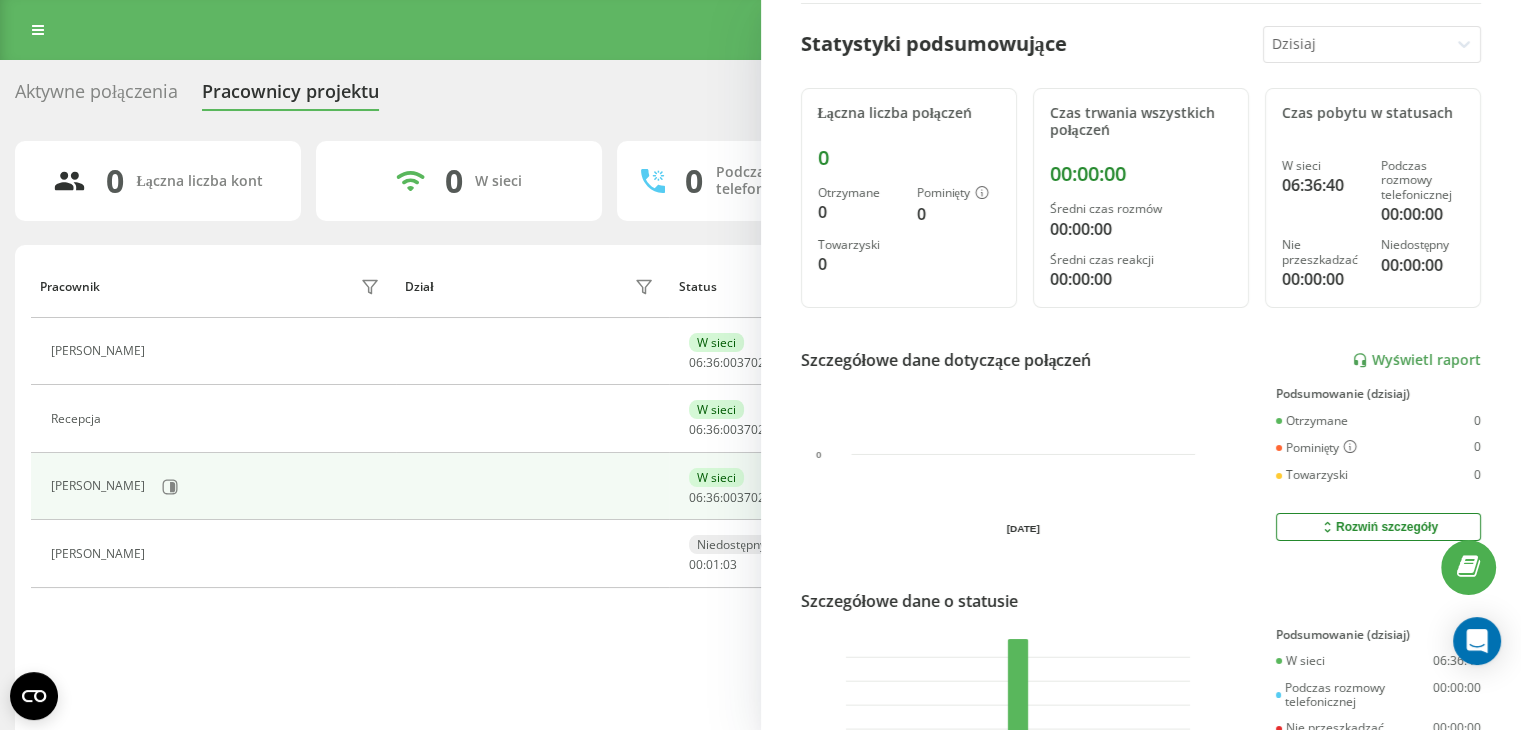 scroll, scrollTop: 176, scrollLeft: 0, axis: vertical 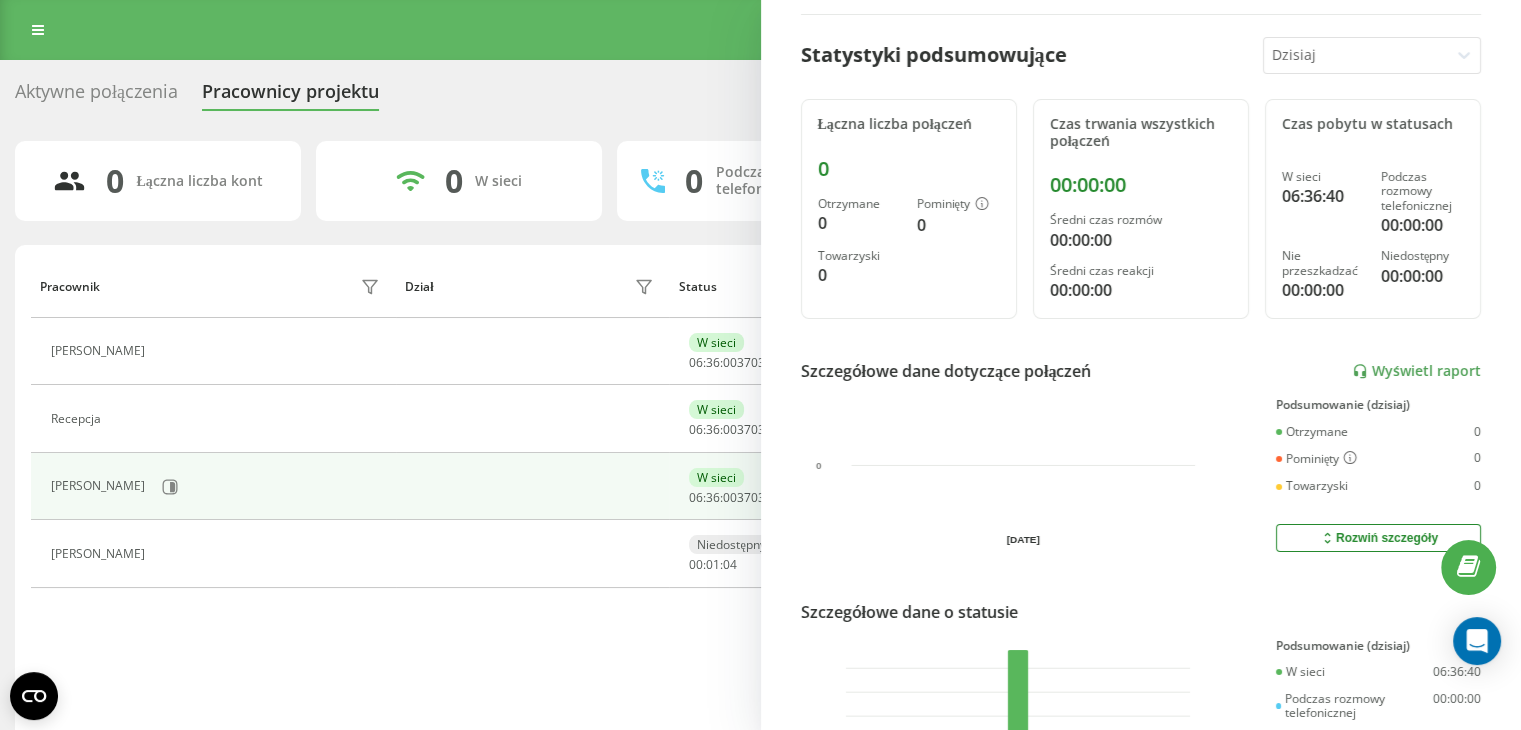click on "Wyświetl raport" at bounding box center [1426, 370] 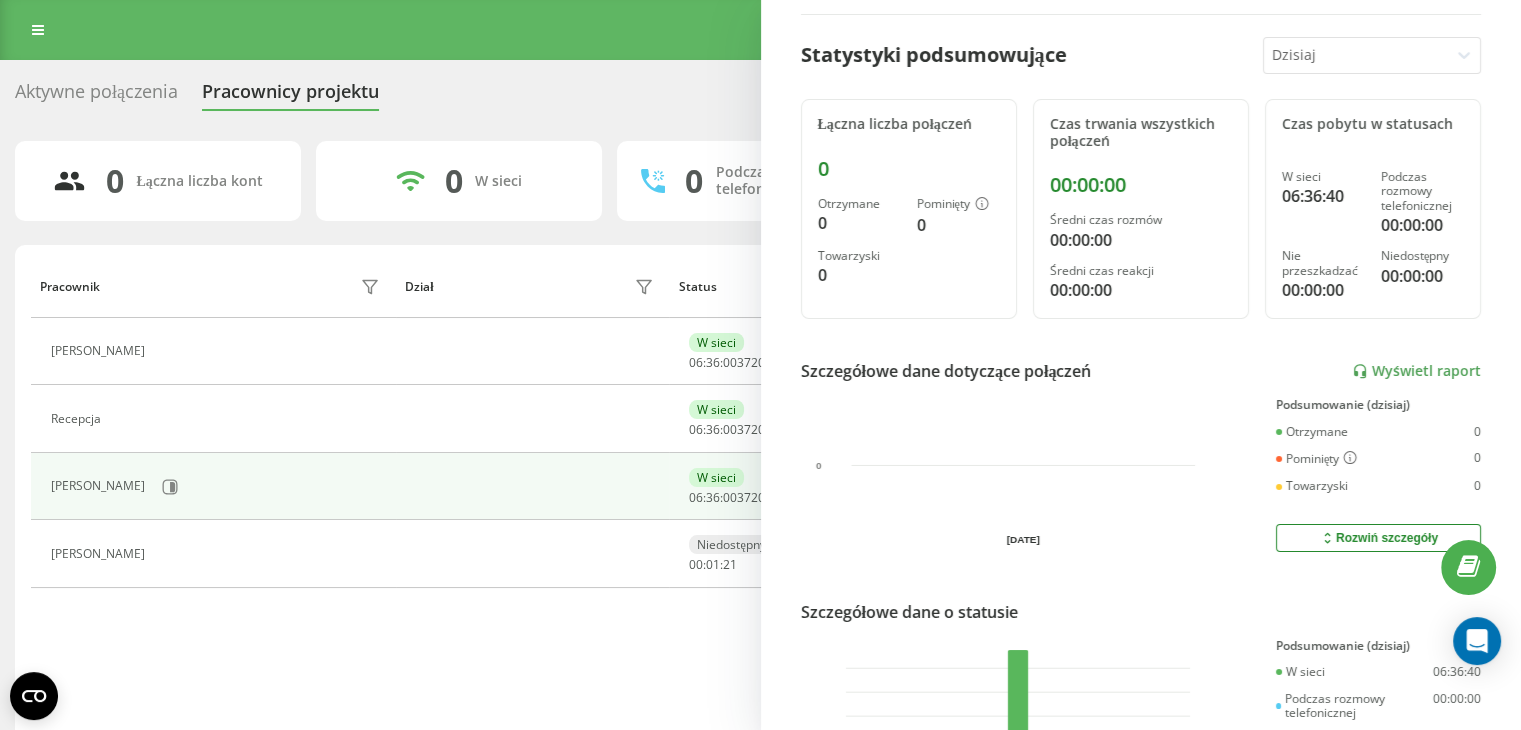 click at bounding box center [1356, 55] 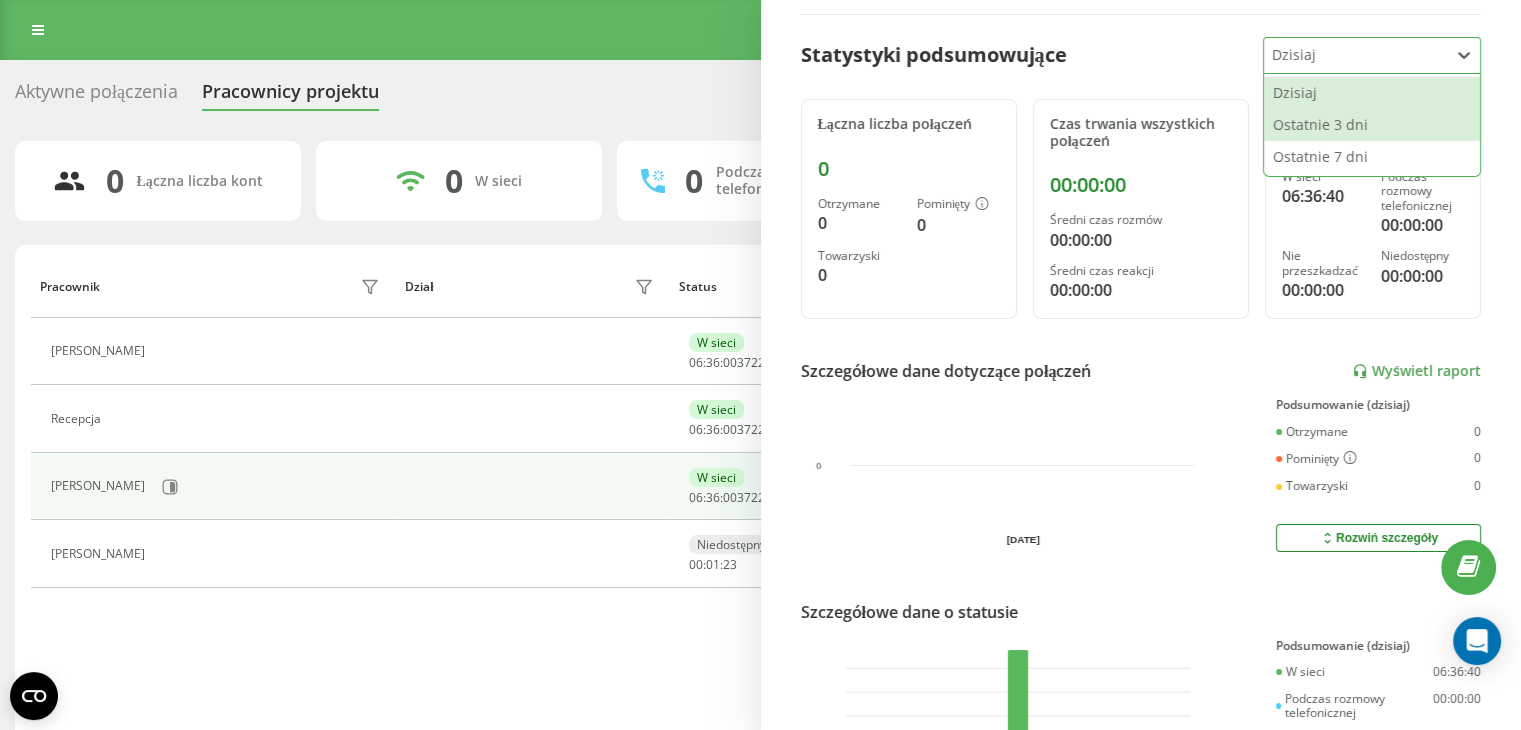 click on "Ostatnie 3 dni" at bounding box center [1320, 124] 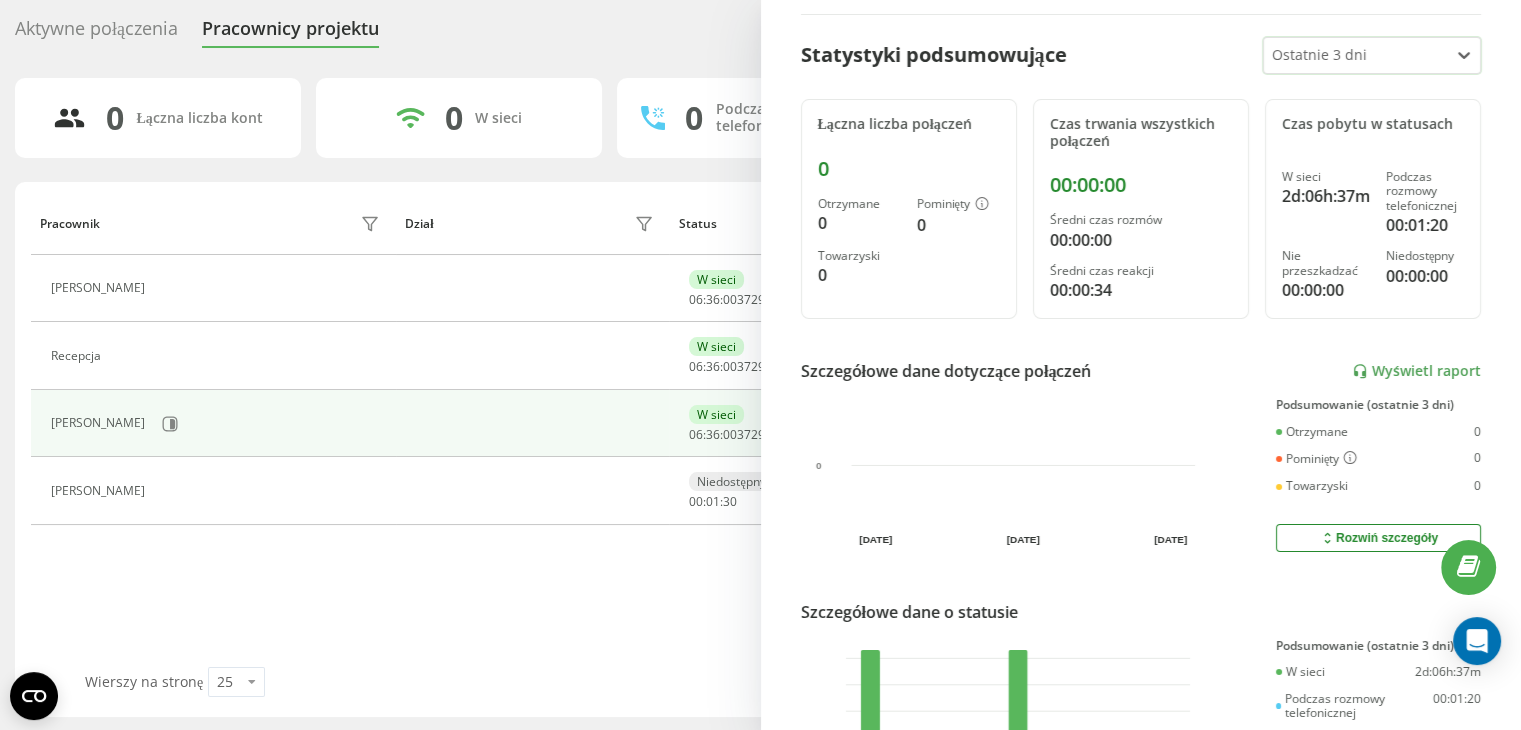 scroll, scrollTop: 64, scrollLeft: 0, axis: vertical 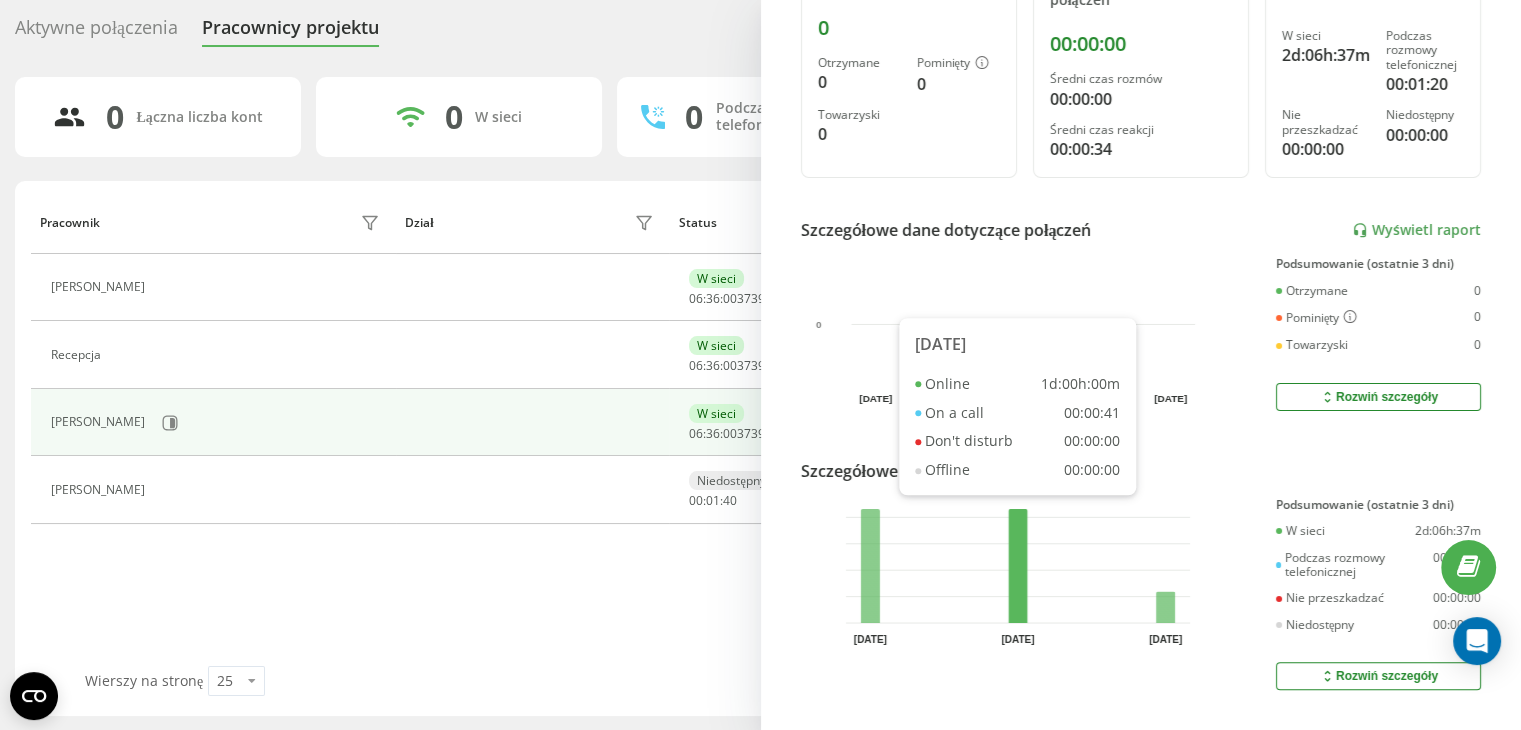 click 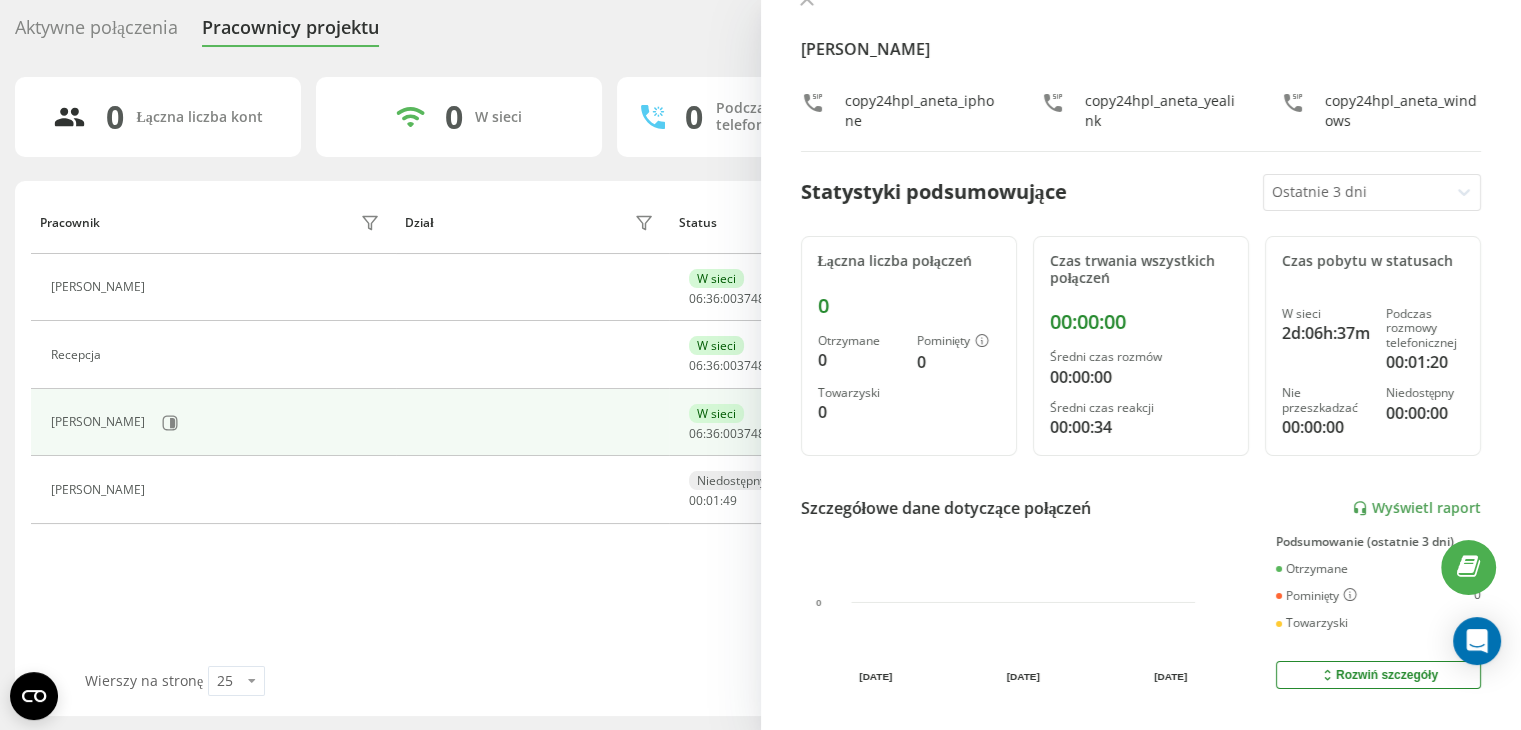 scroll, scrollTop: 0, scrollLeft: 0, axis: both 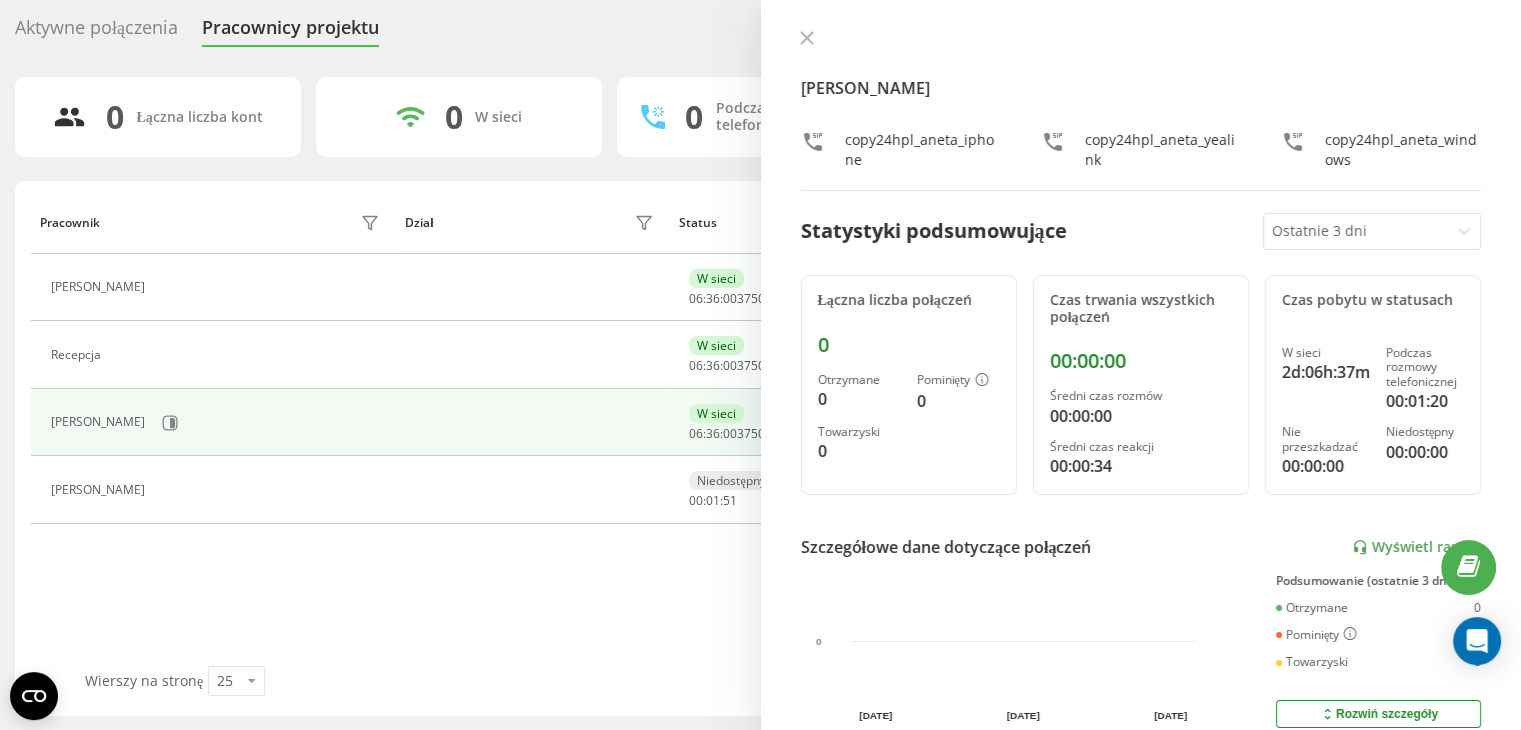 click 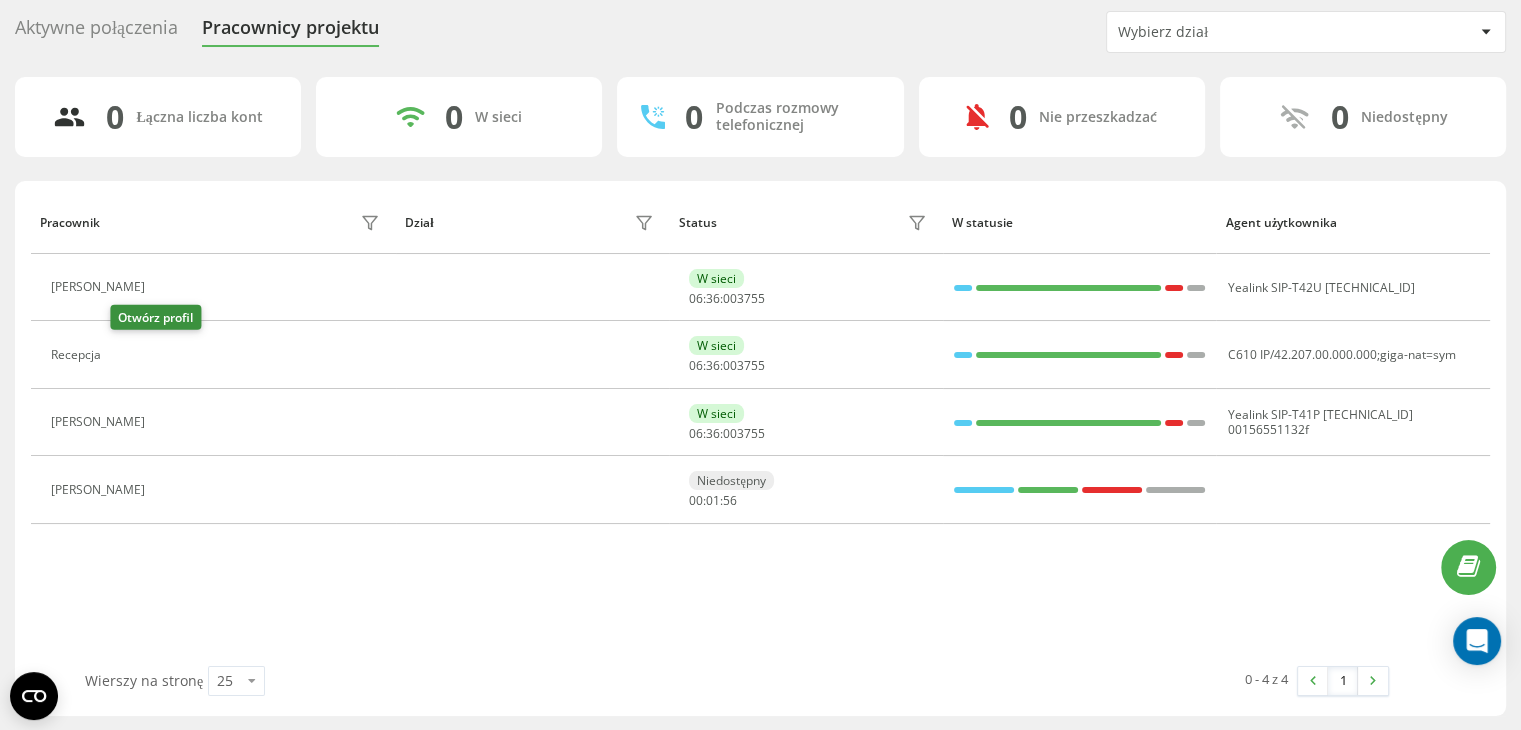 click 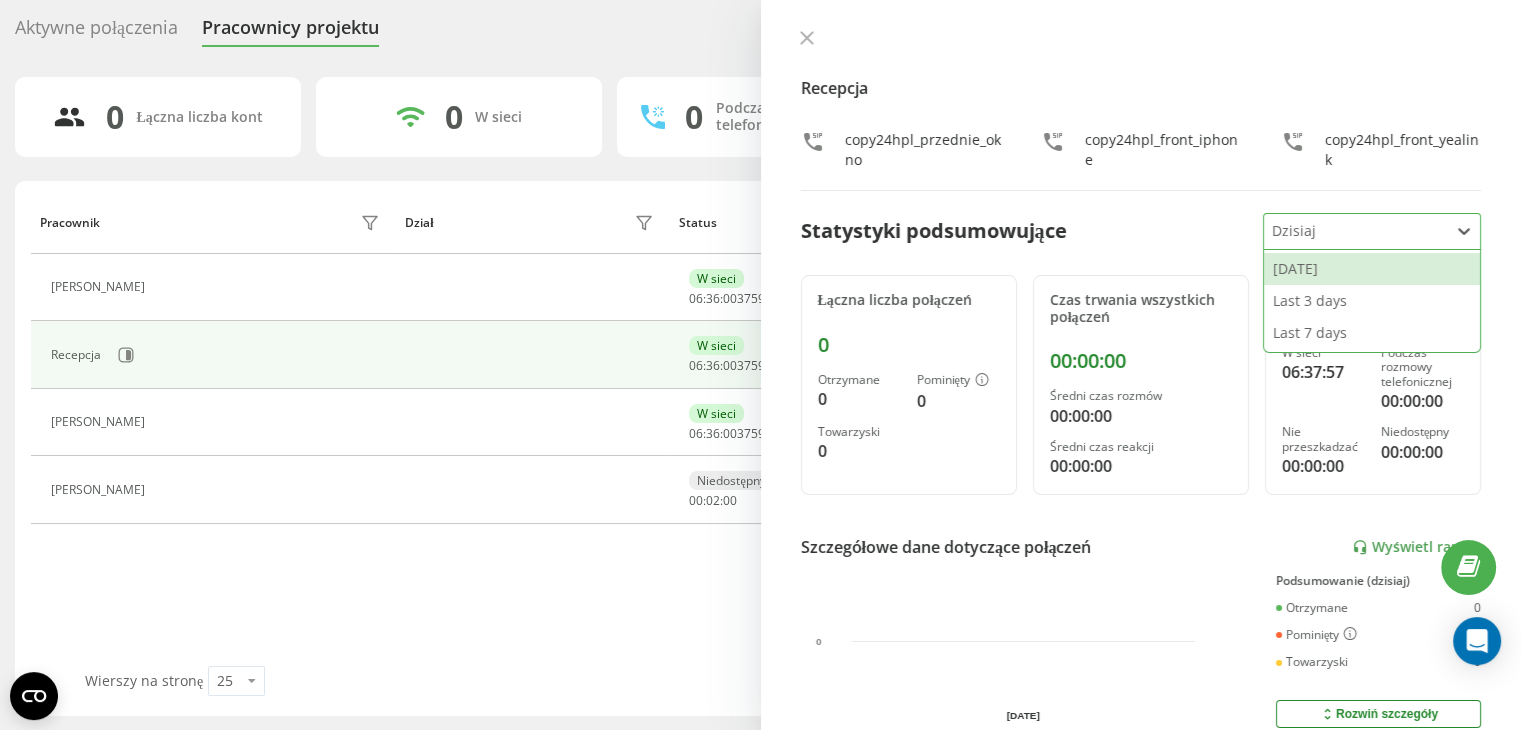 click at bounding box center [1356, 231] 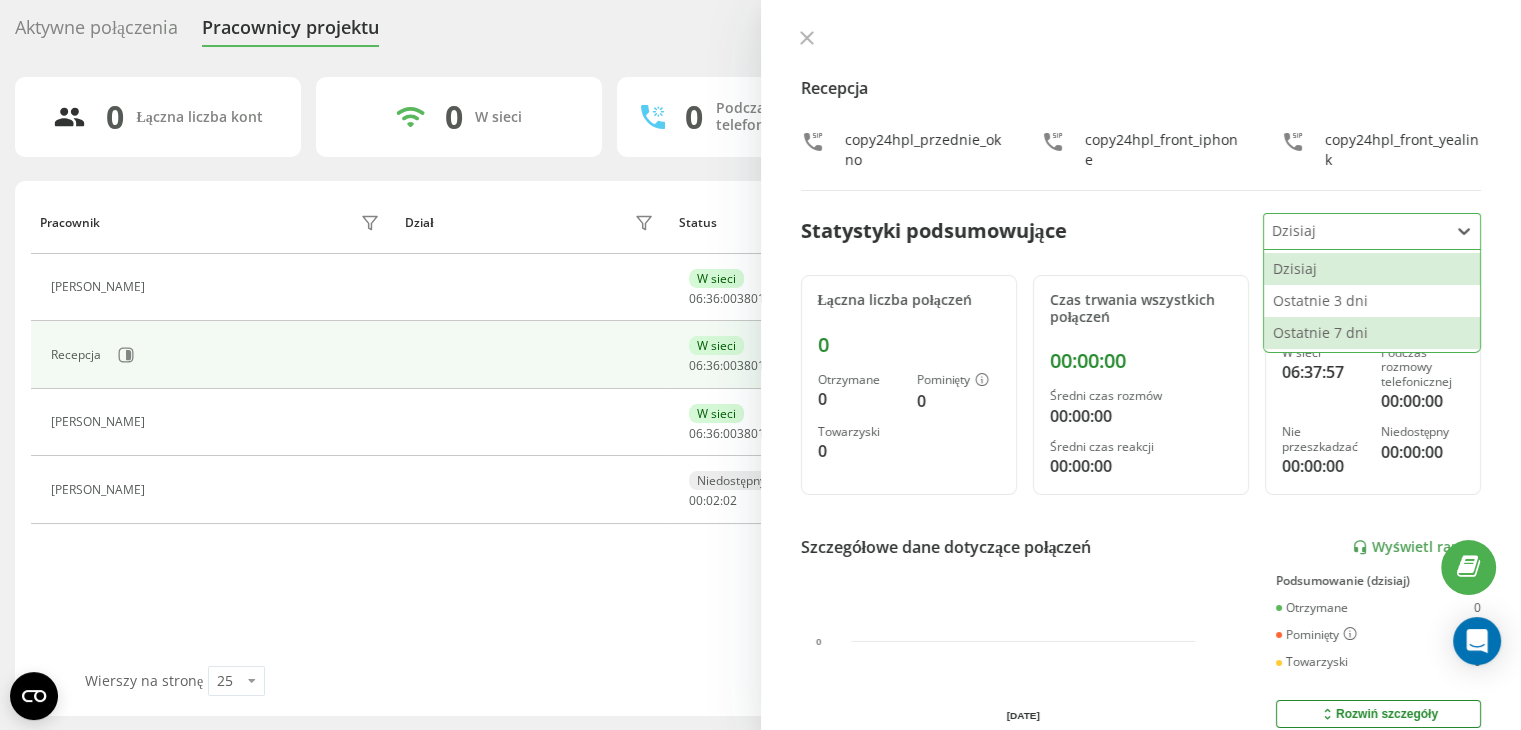 click on "Ostatnie 7 dni" at bounding box center (1372, 333) 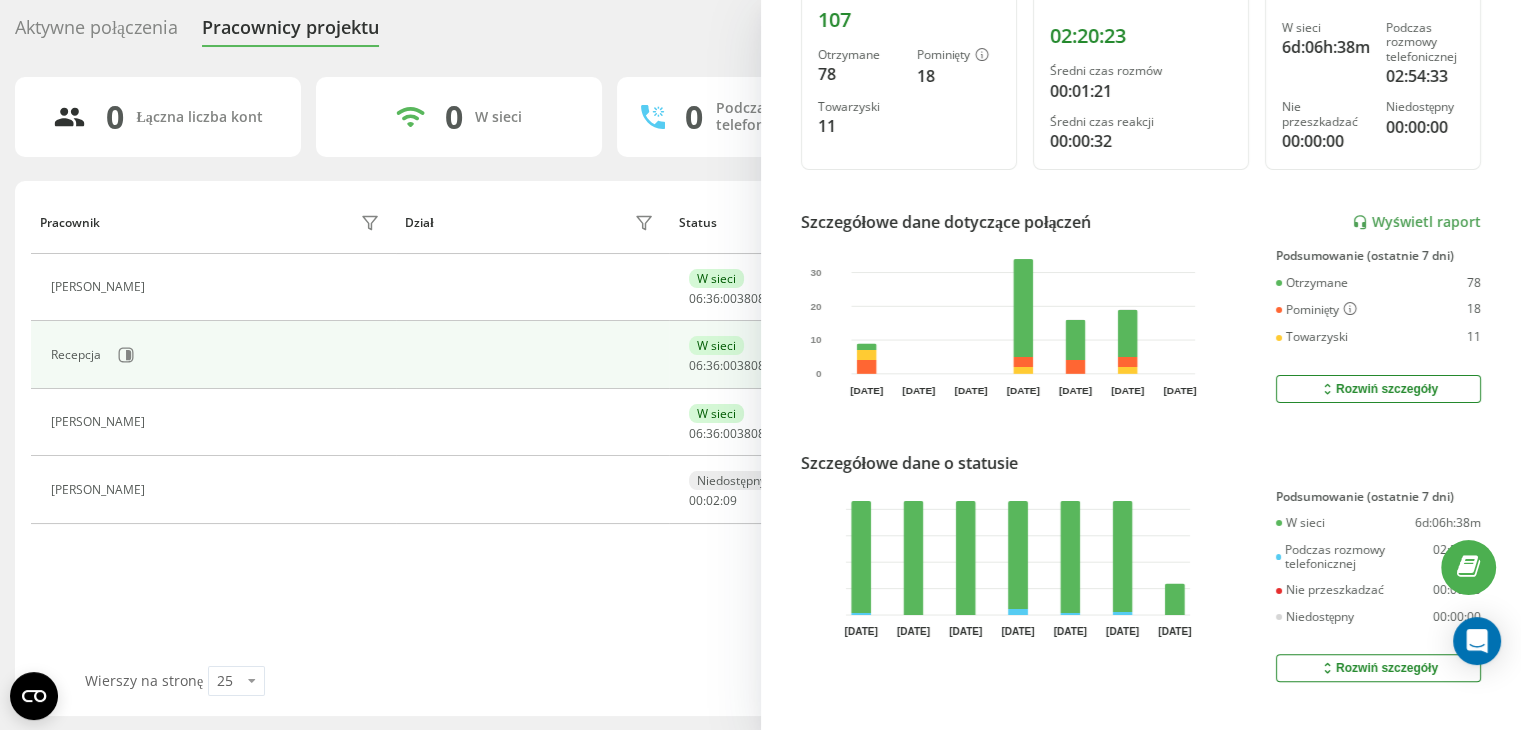 scroll, scrollTop: 329, scrollLeft: 0, axis: vertical 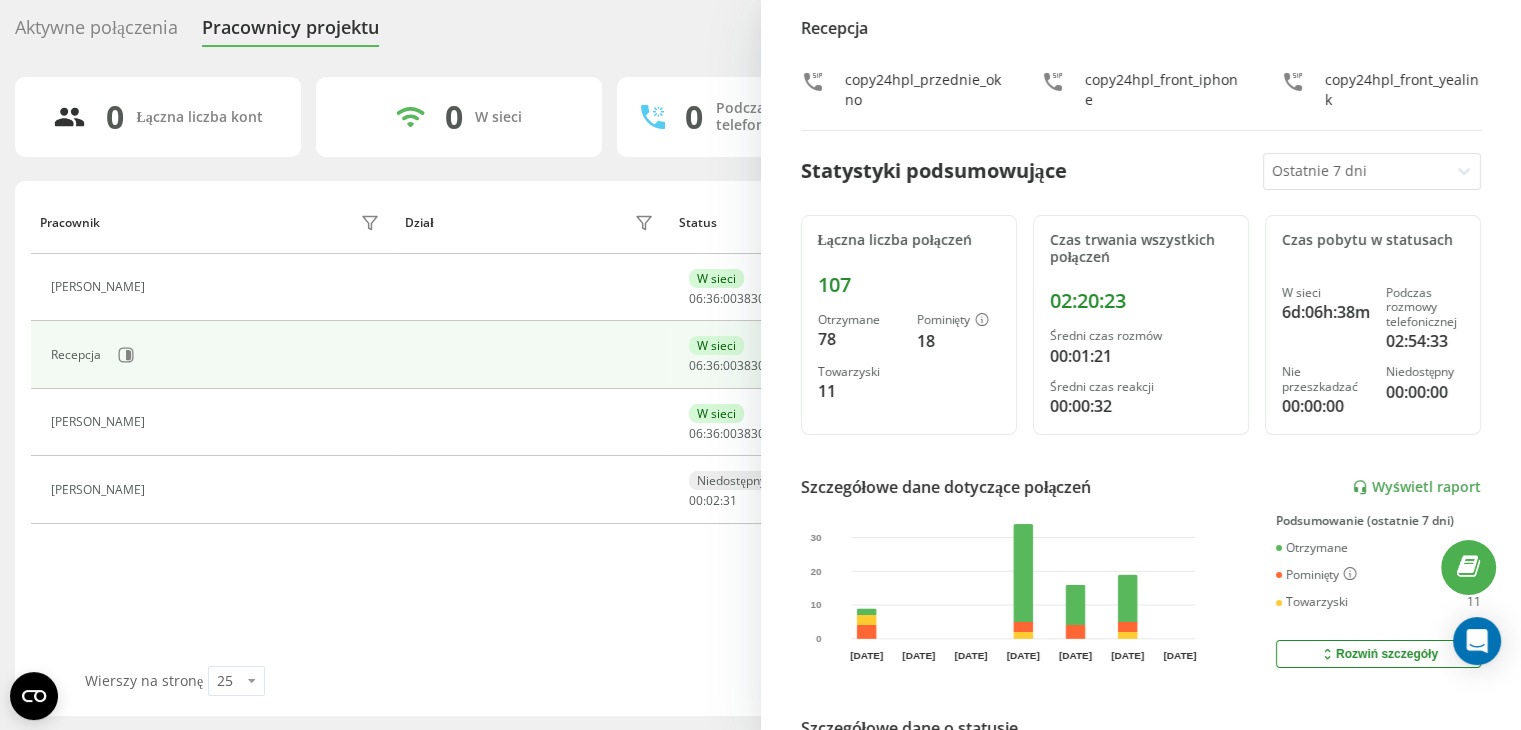 click on "Wyświetl raport" at bounding box center (1426, 486) 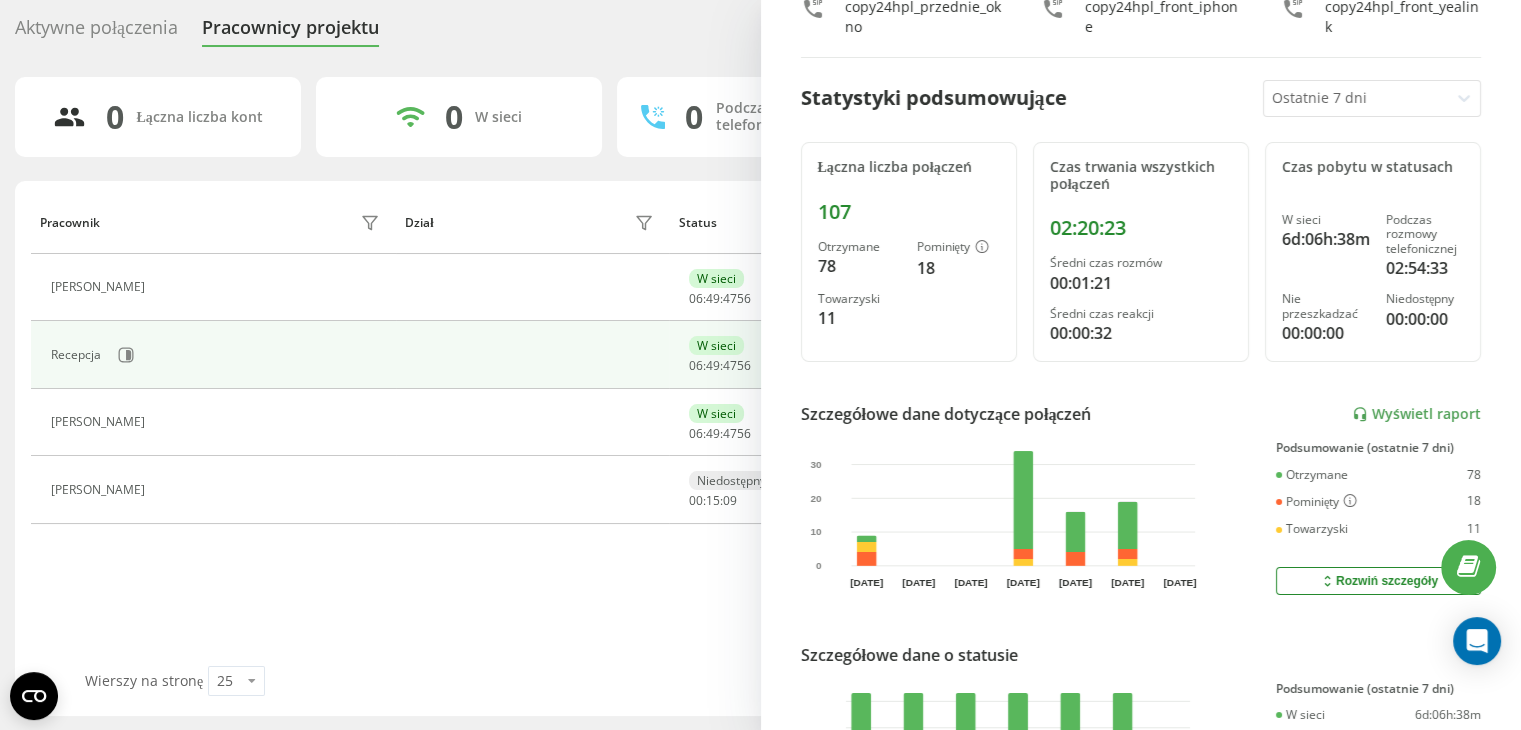 scroll, scrollTop: 0, scrollLeft: 0, axis: both 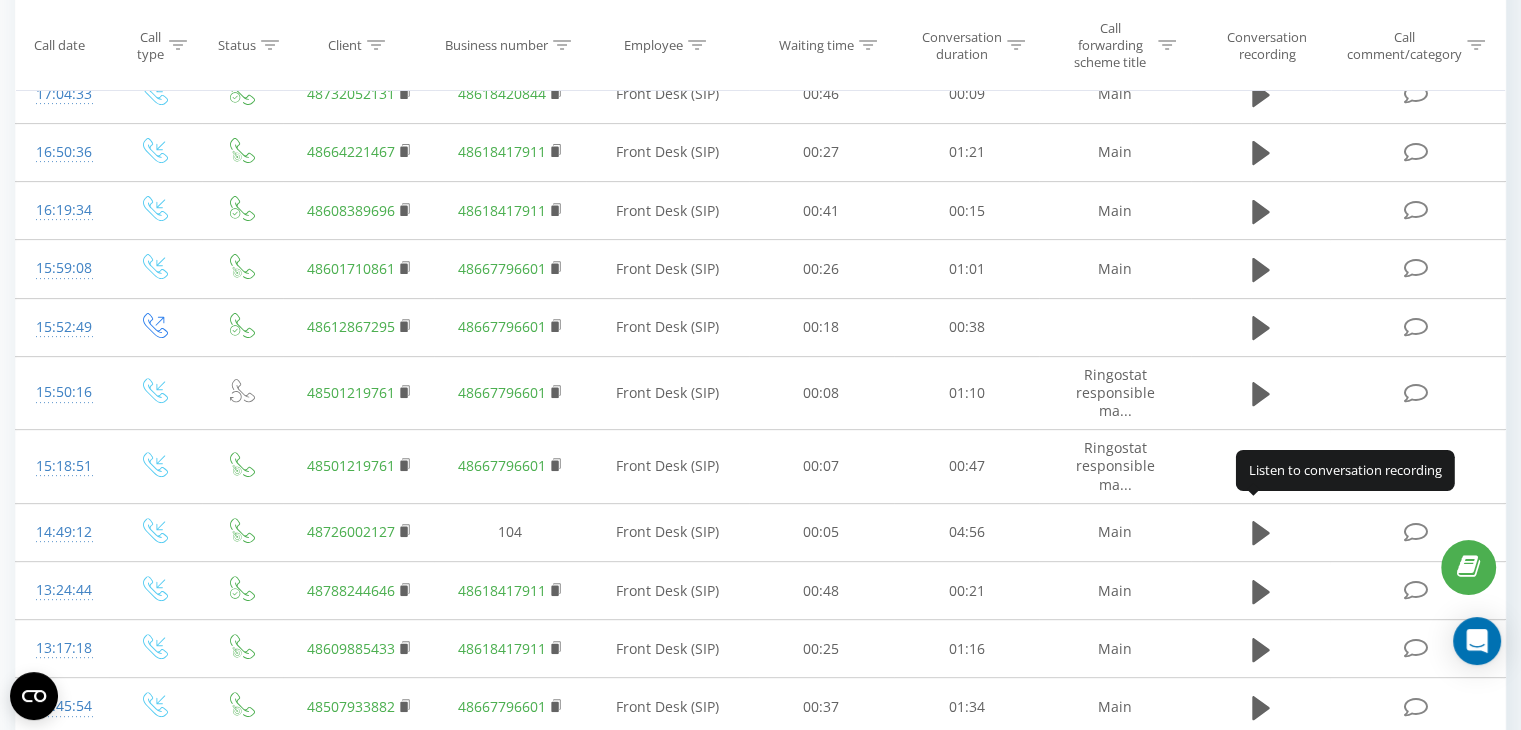 click 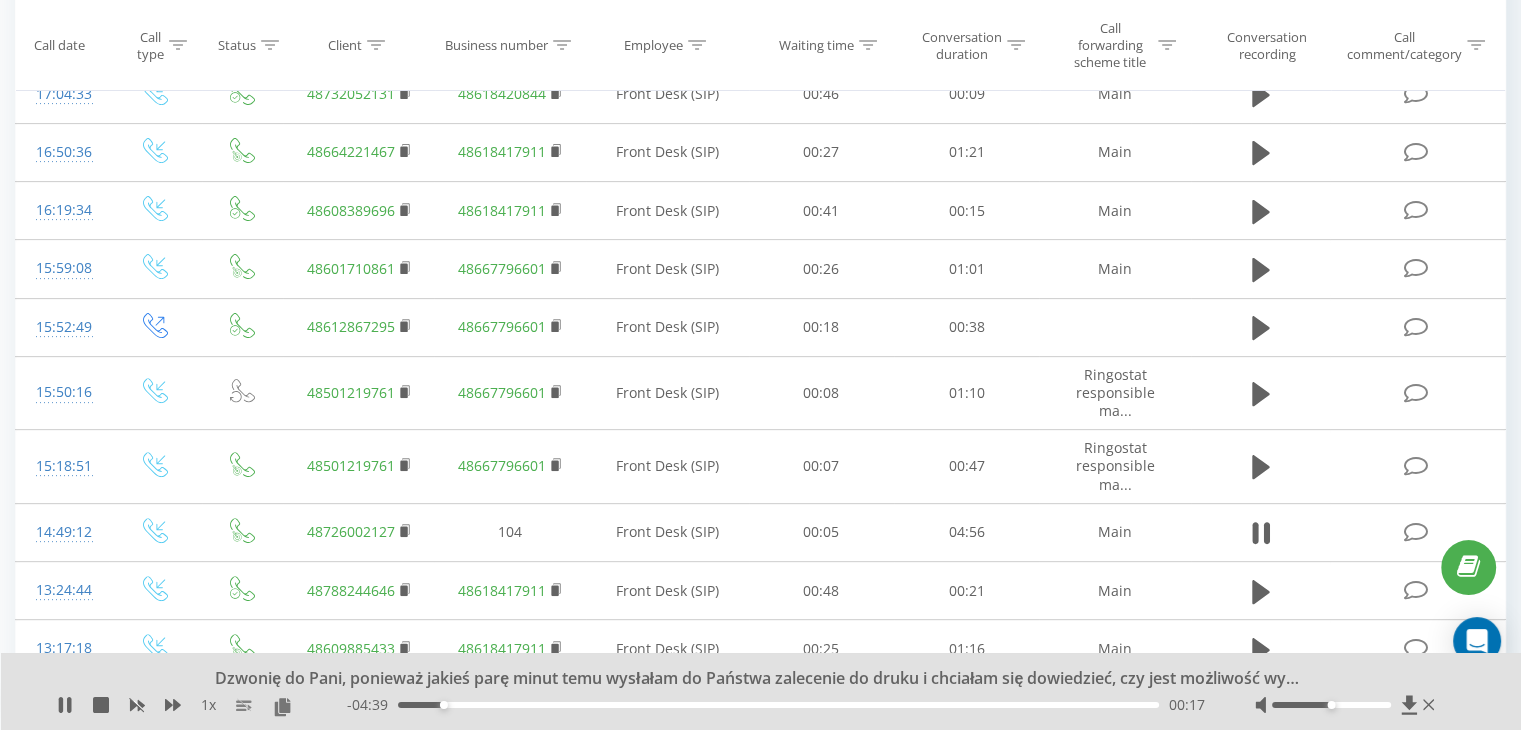 click 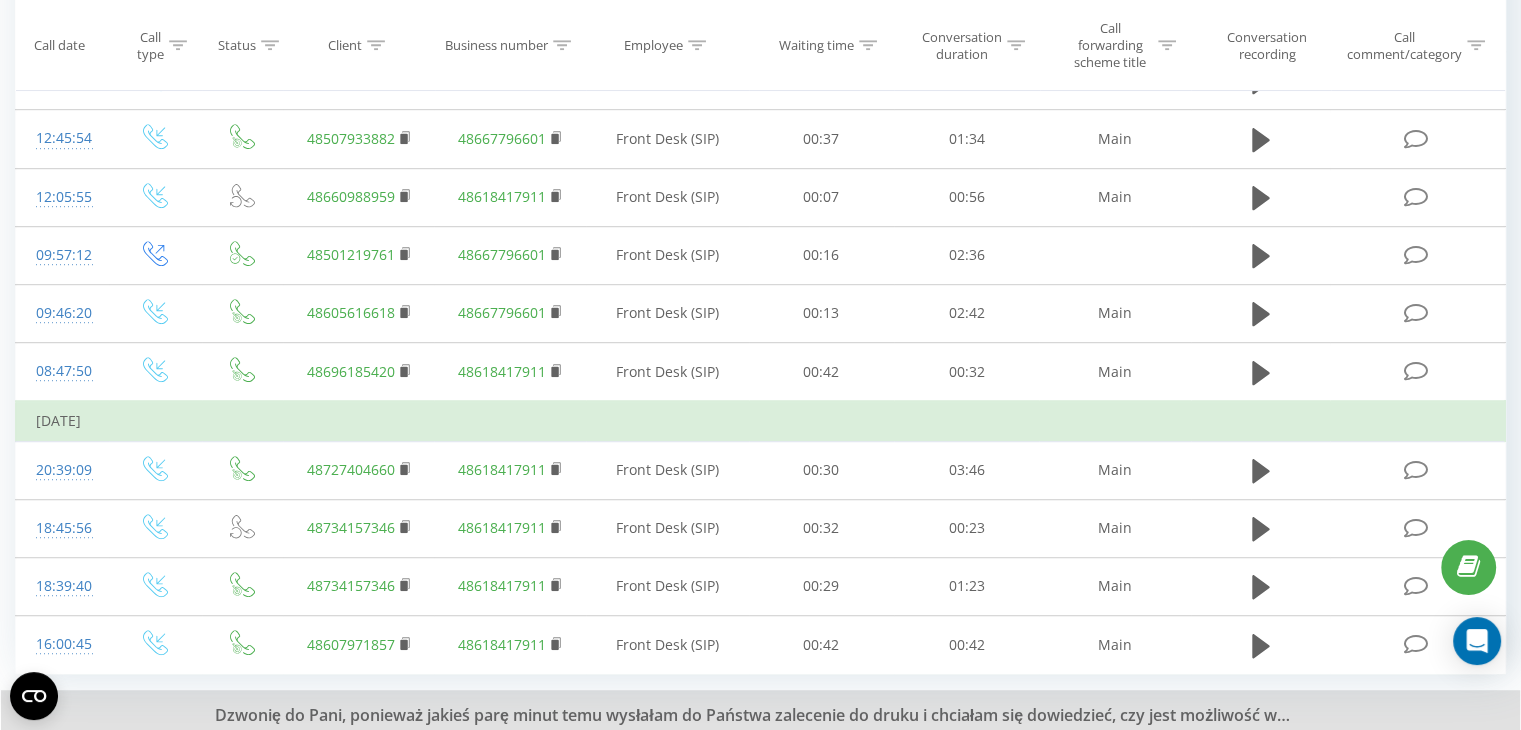 scroll, scrollTop: 1257, scrollLeft: 0, axis: vertical 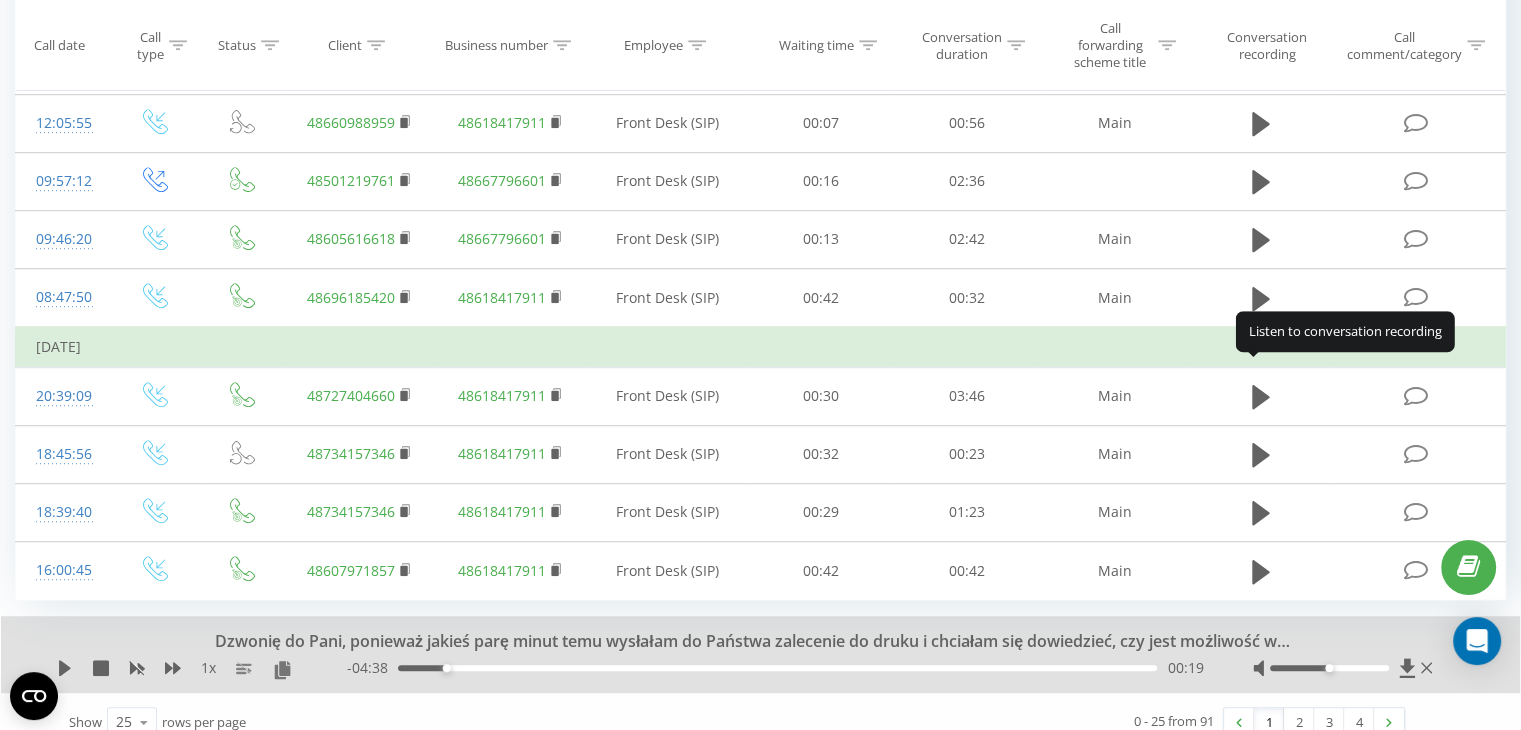 click 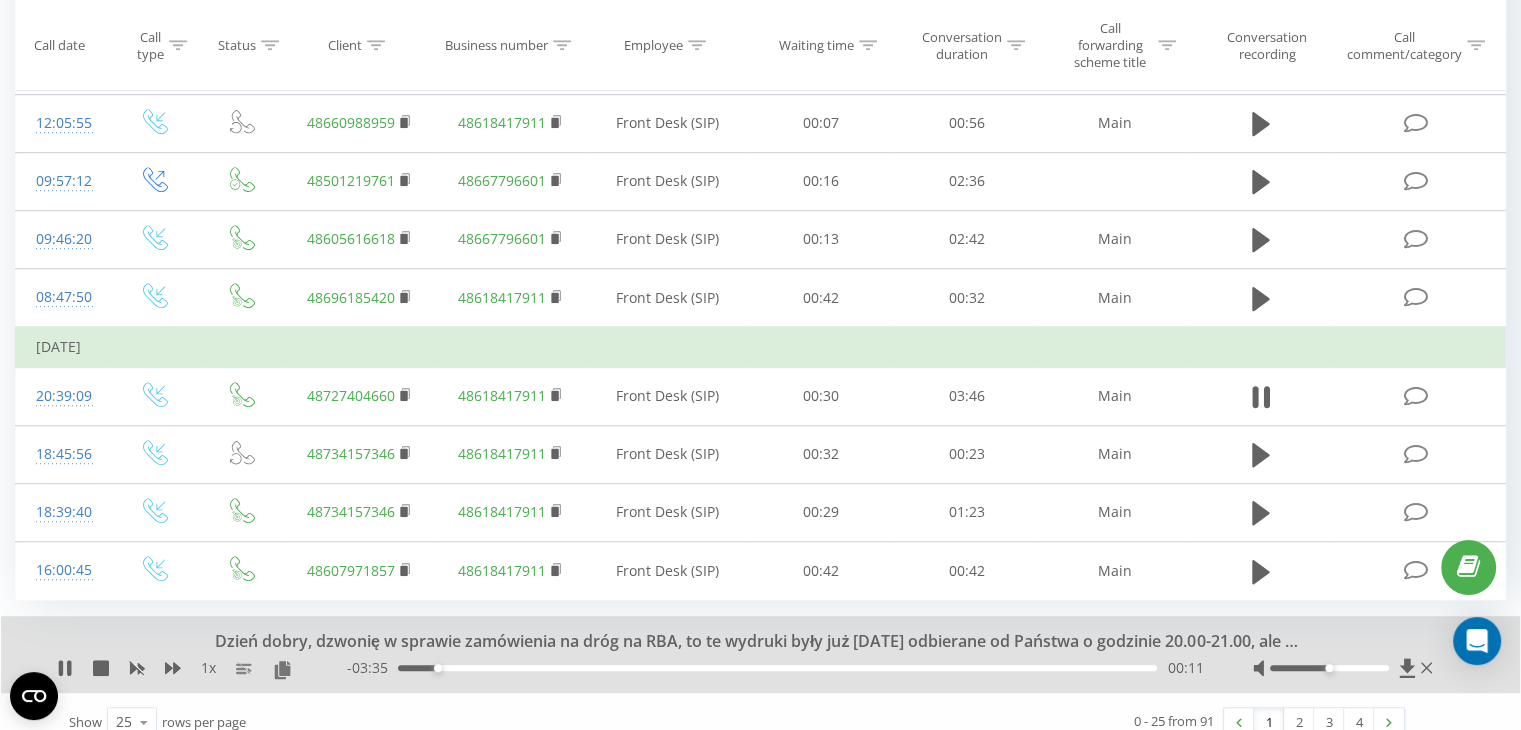 click 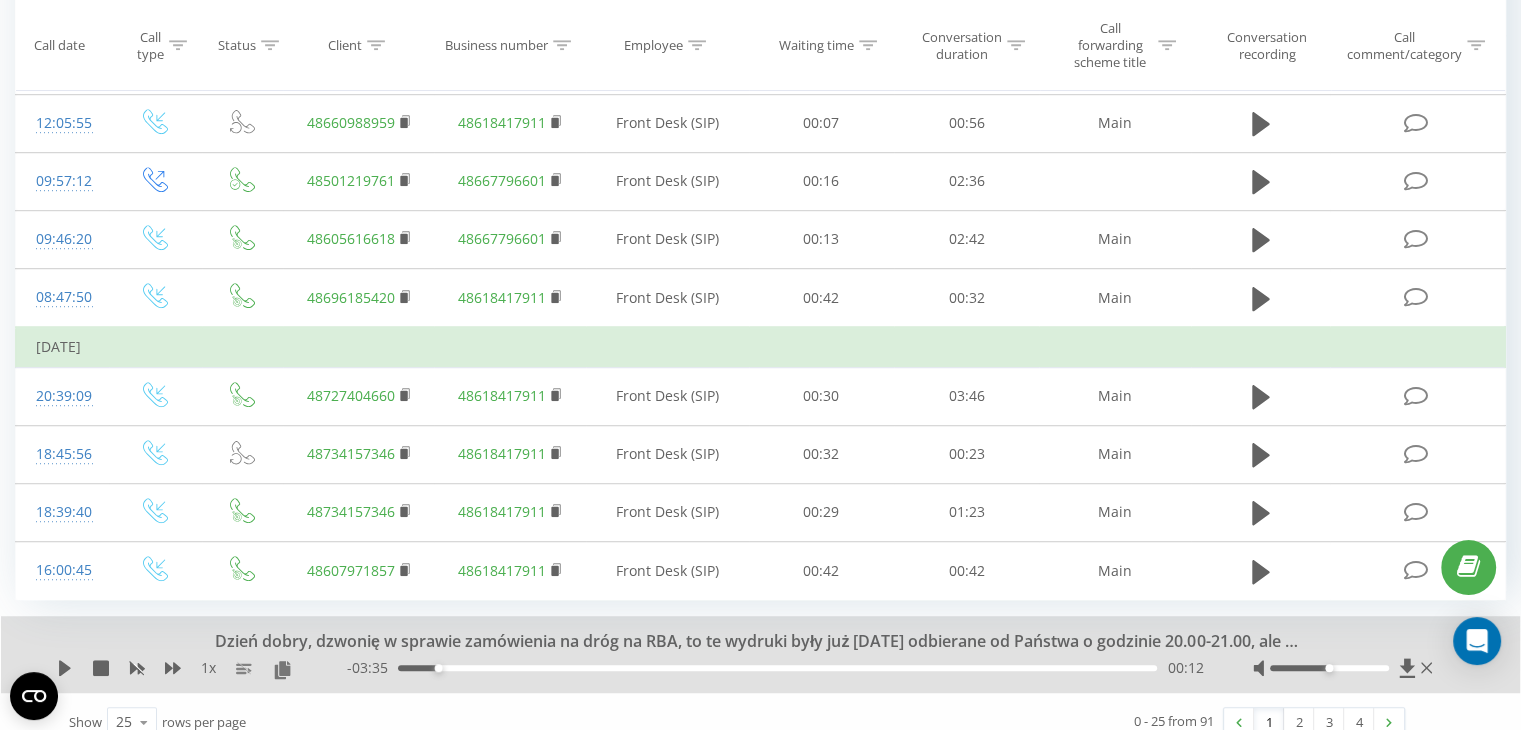 click on "2" at bounding box center (1299, 722) 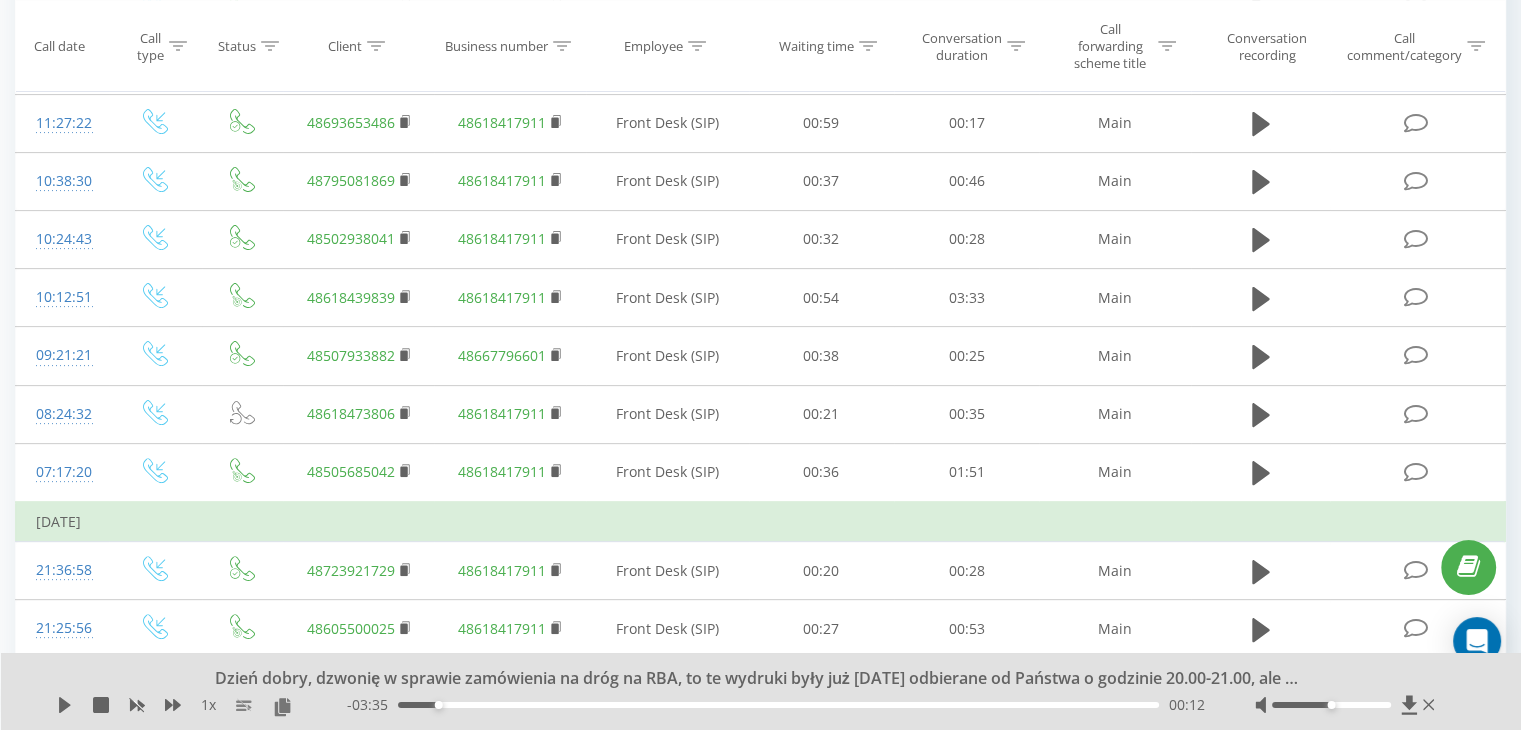 scroll, scrollTop: 132, scrollLeft: 0, axis: vertical 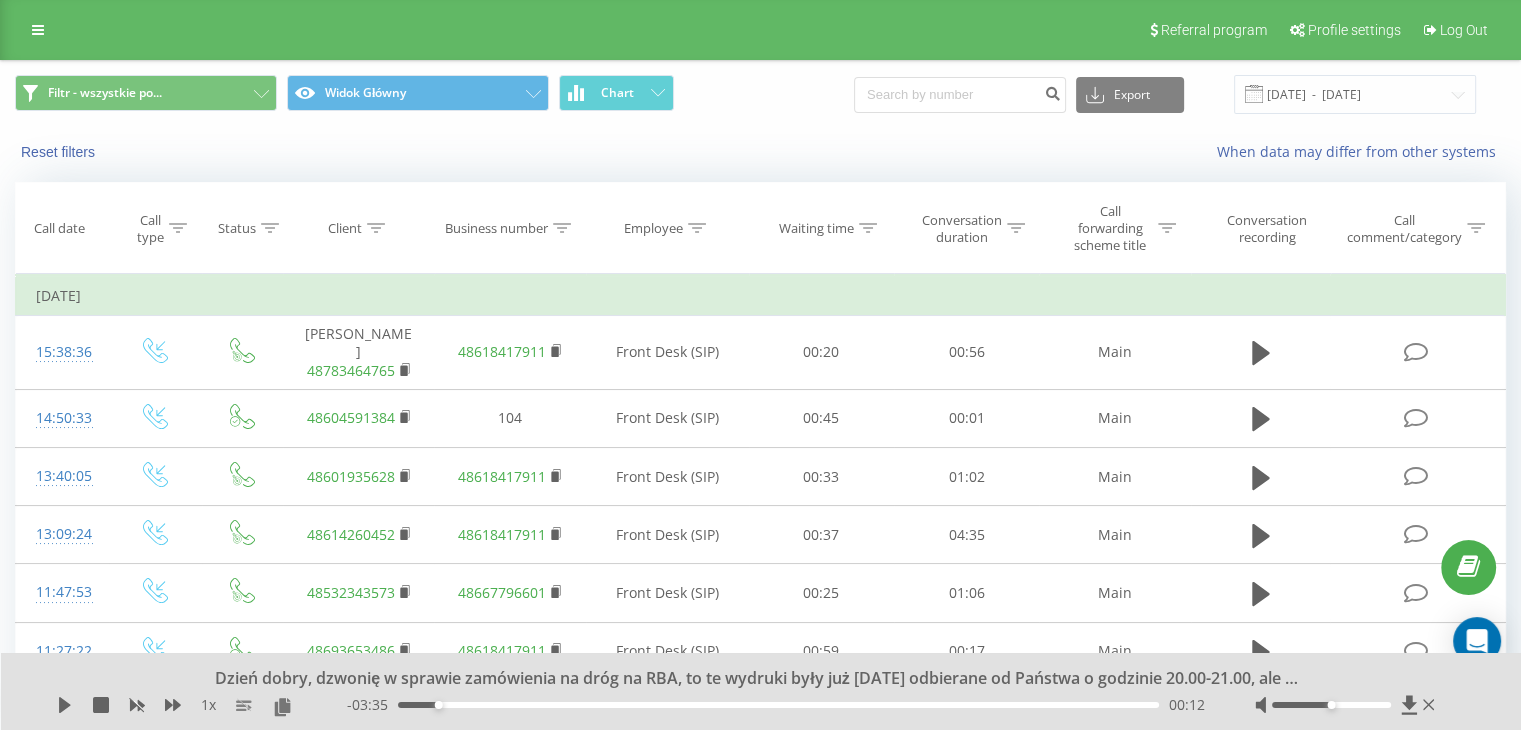 click at bounding box center (38, 30) 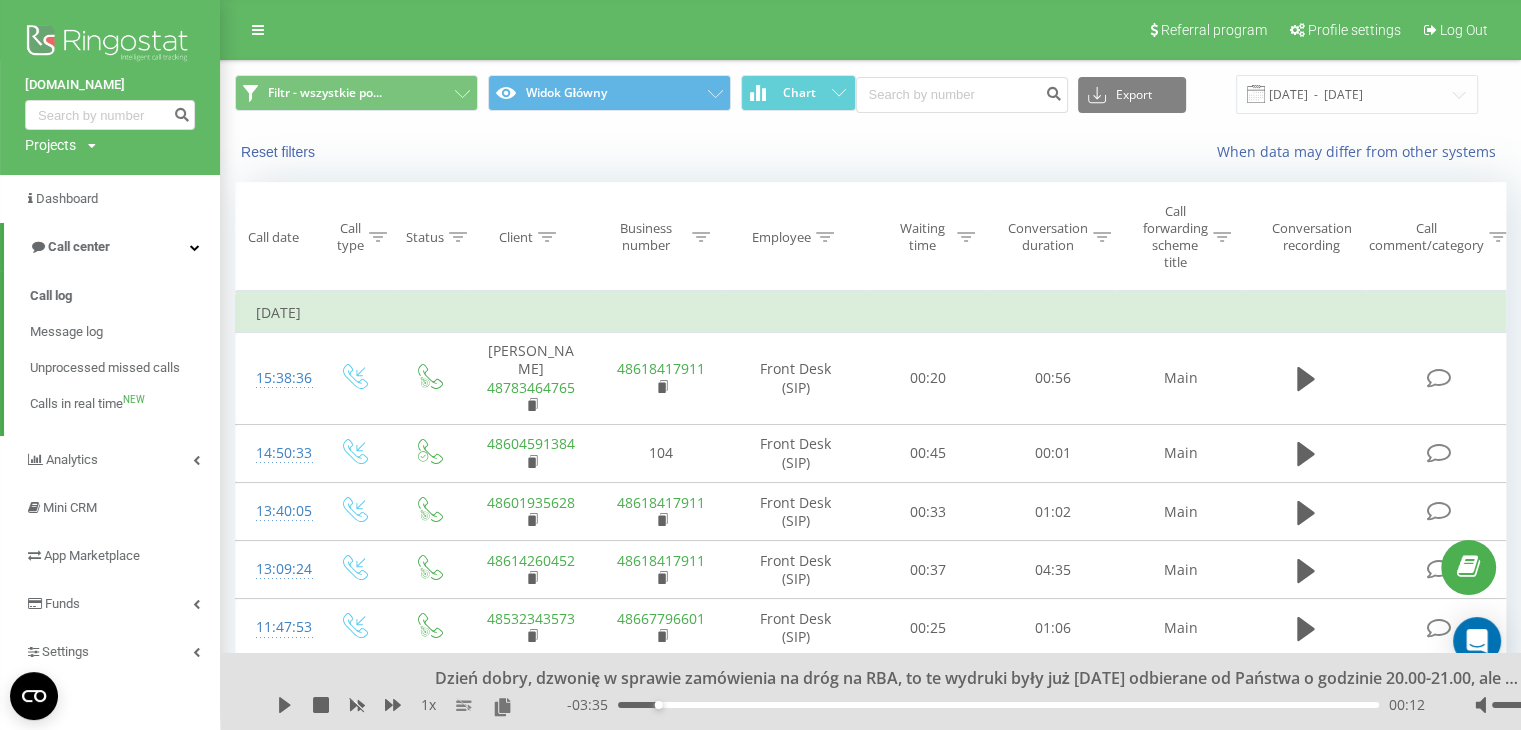 click on "Mini CRM" at bounding box center [70, 507] 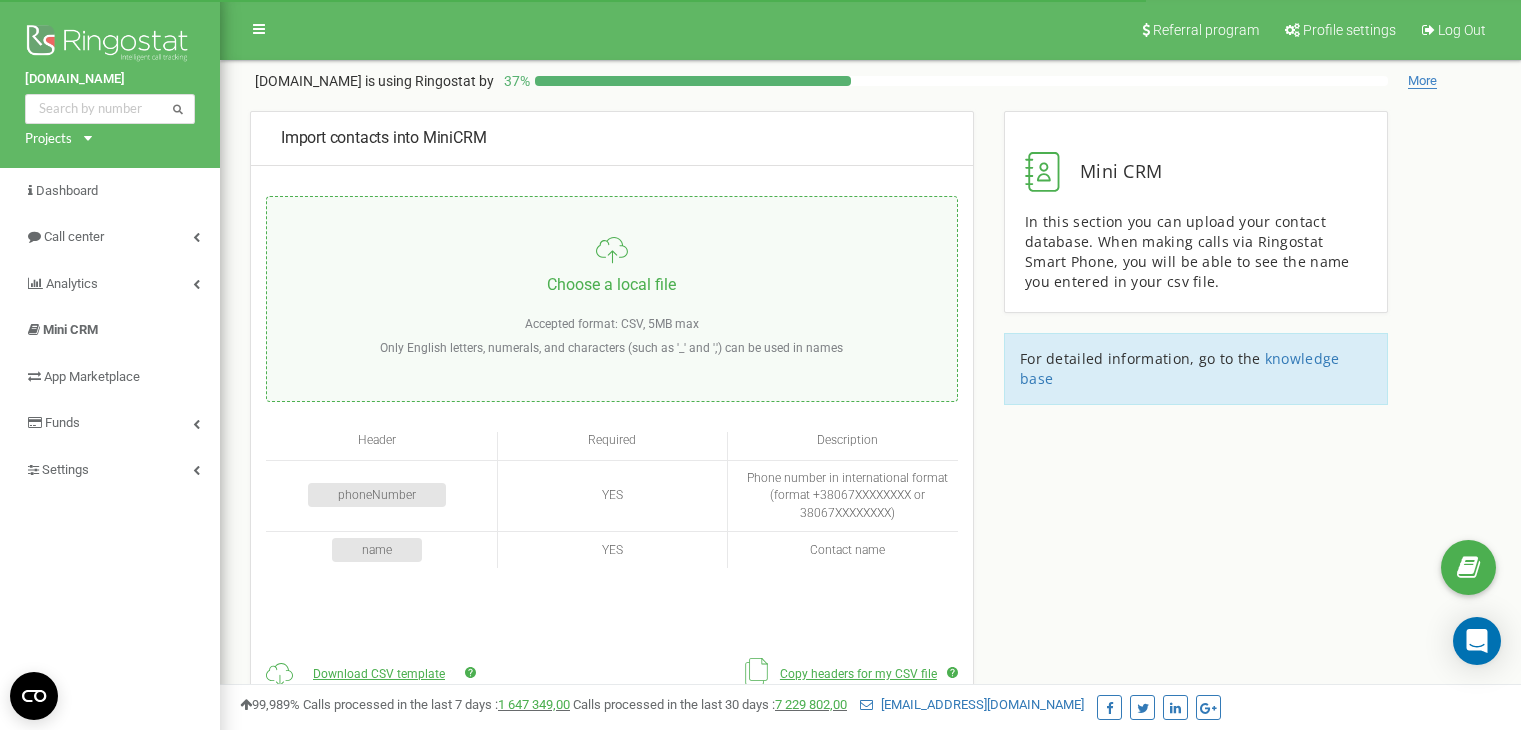 scroll, scrollTop: 0, scrollLeft: 0, axis: both 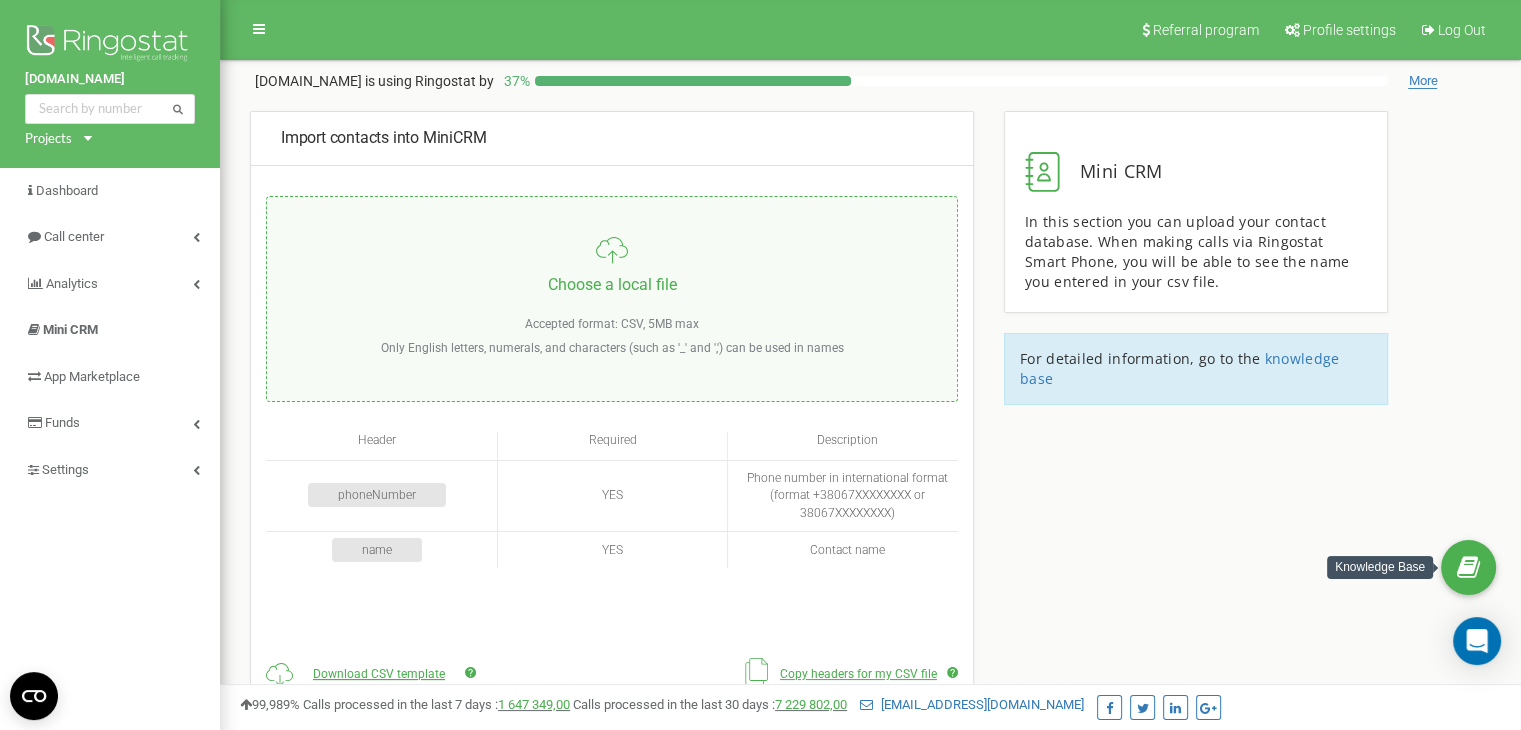 click 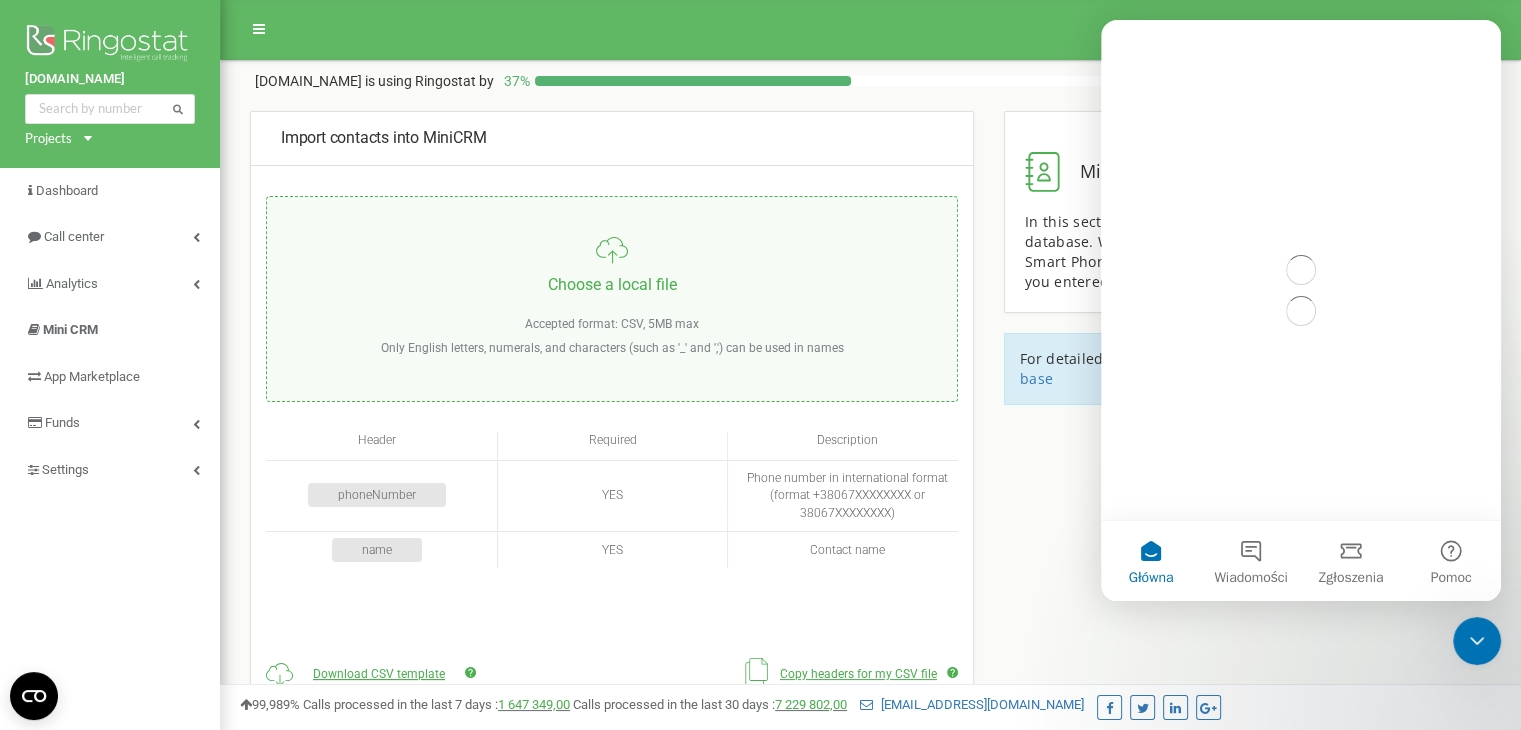 scroll, scrollTop: 0, scrollLeft: 0, axis: both 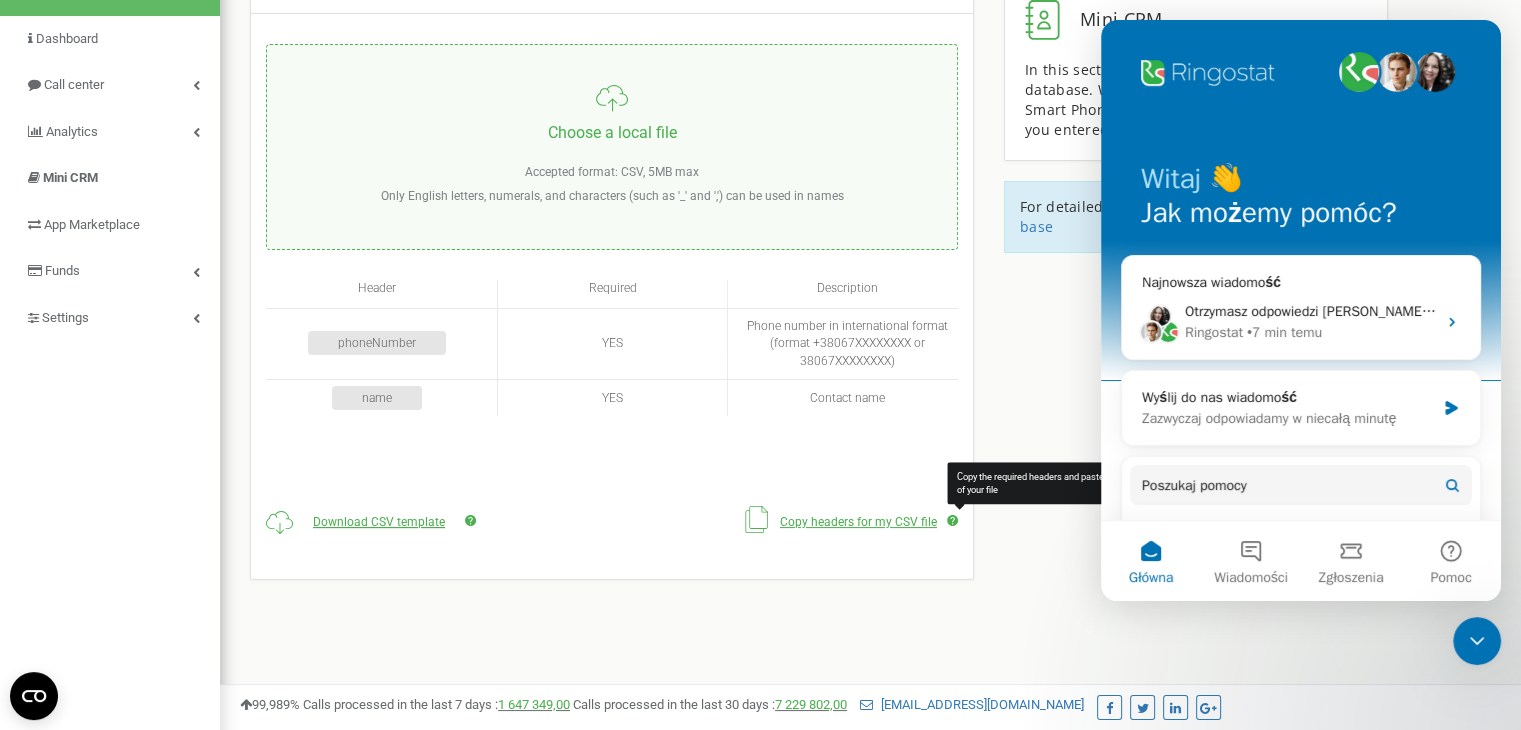 click 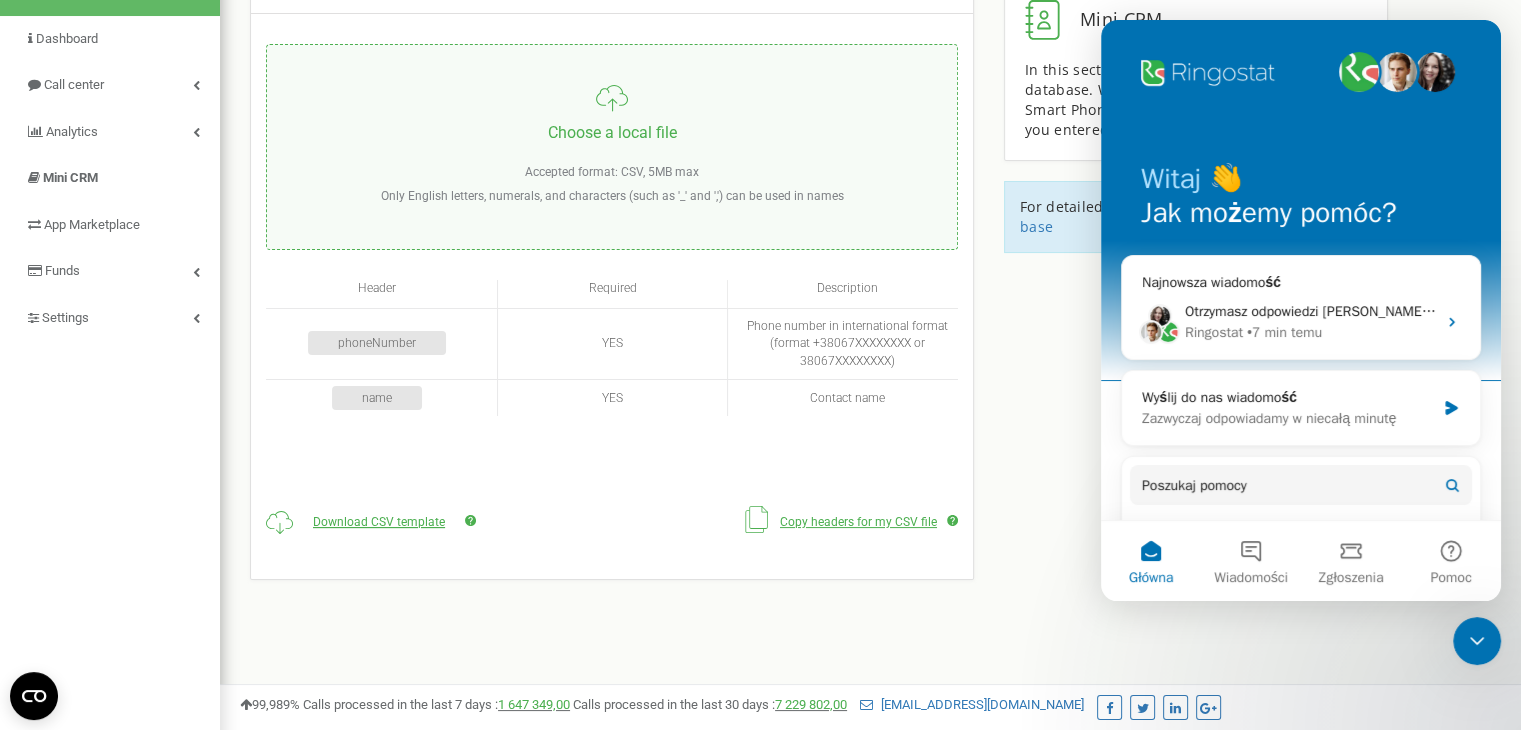 click on "Copy headers for my CSV file" at bounding box center [858, 522] 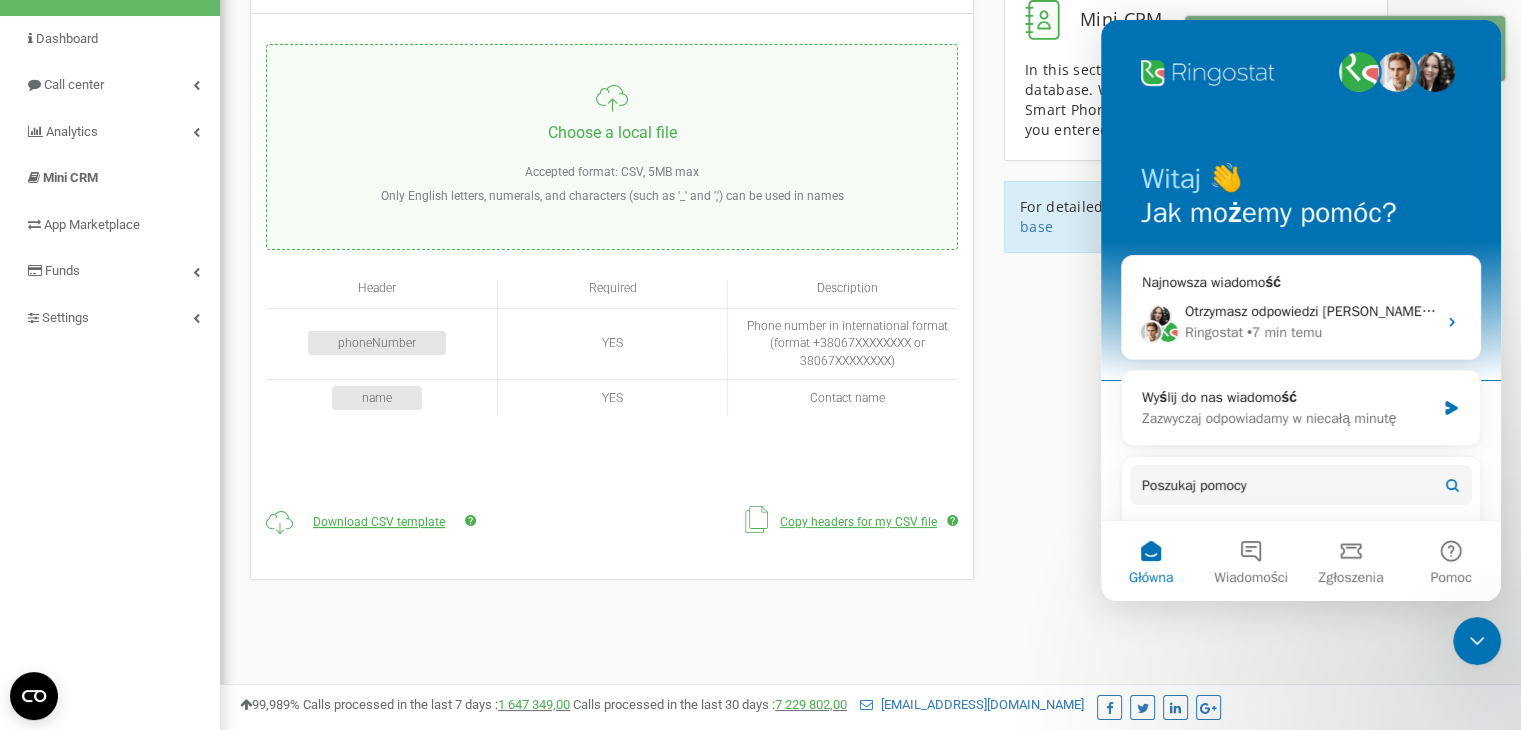 click on "Copy headers for my CSV file" at bounding box center (858, 522) 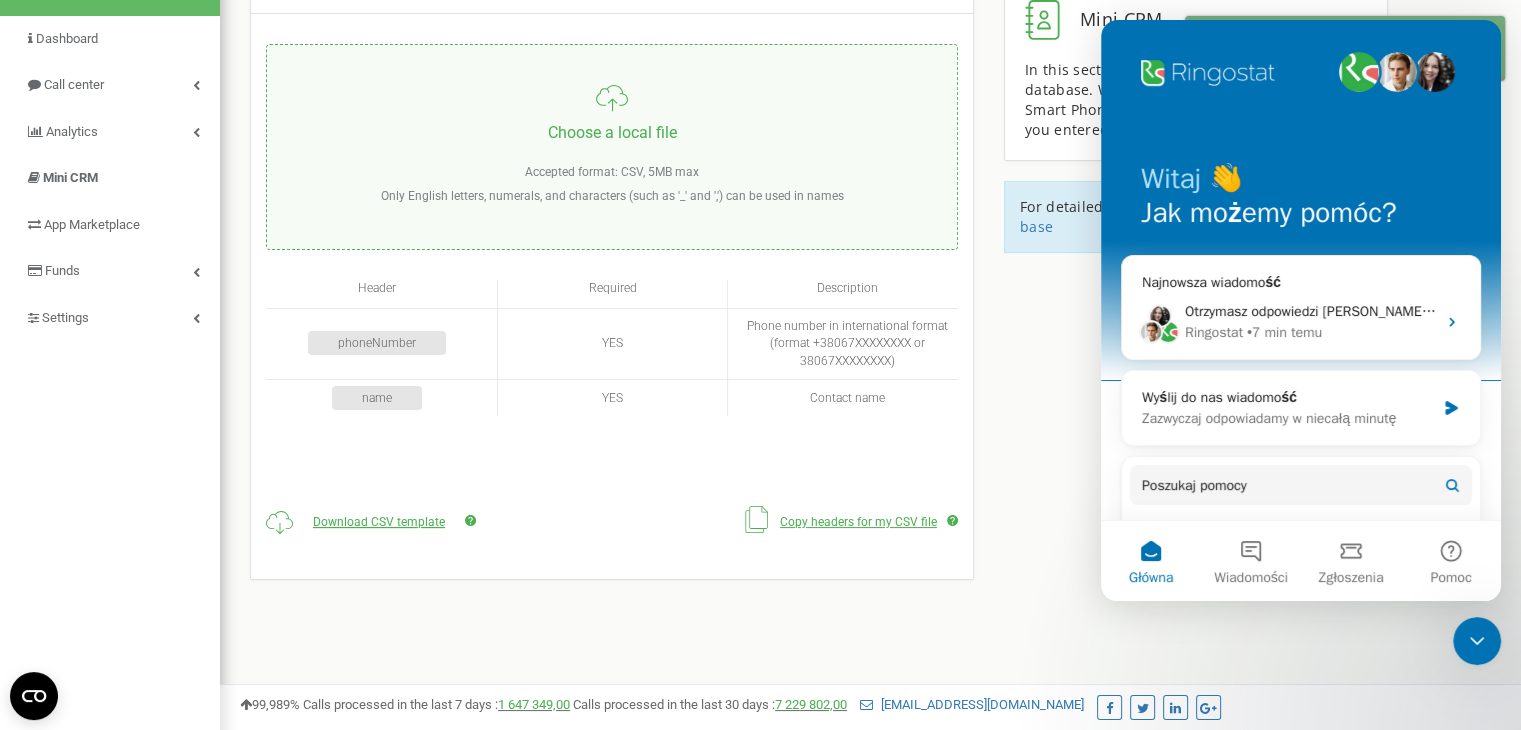 click 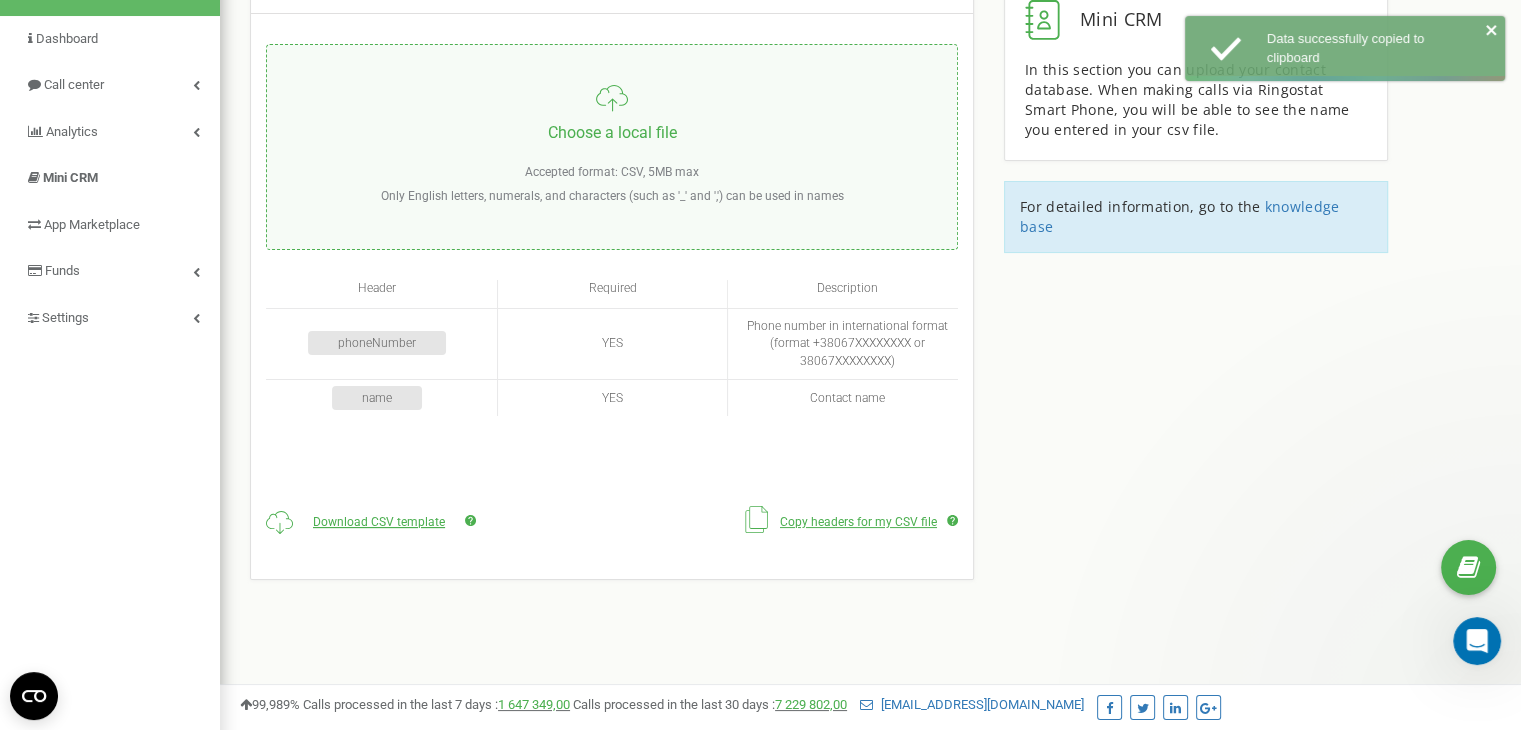 scroll, scrollTop: 0, scrollLeft: 0, axis: both 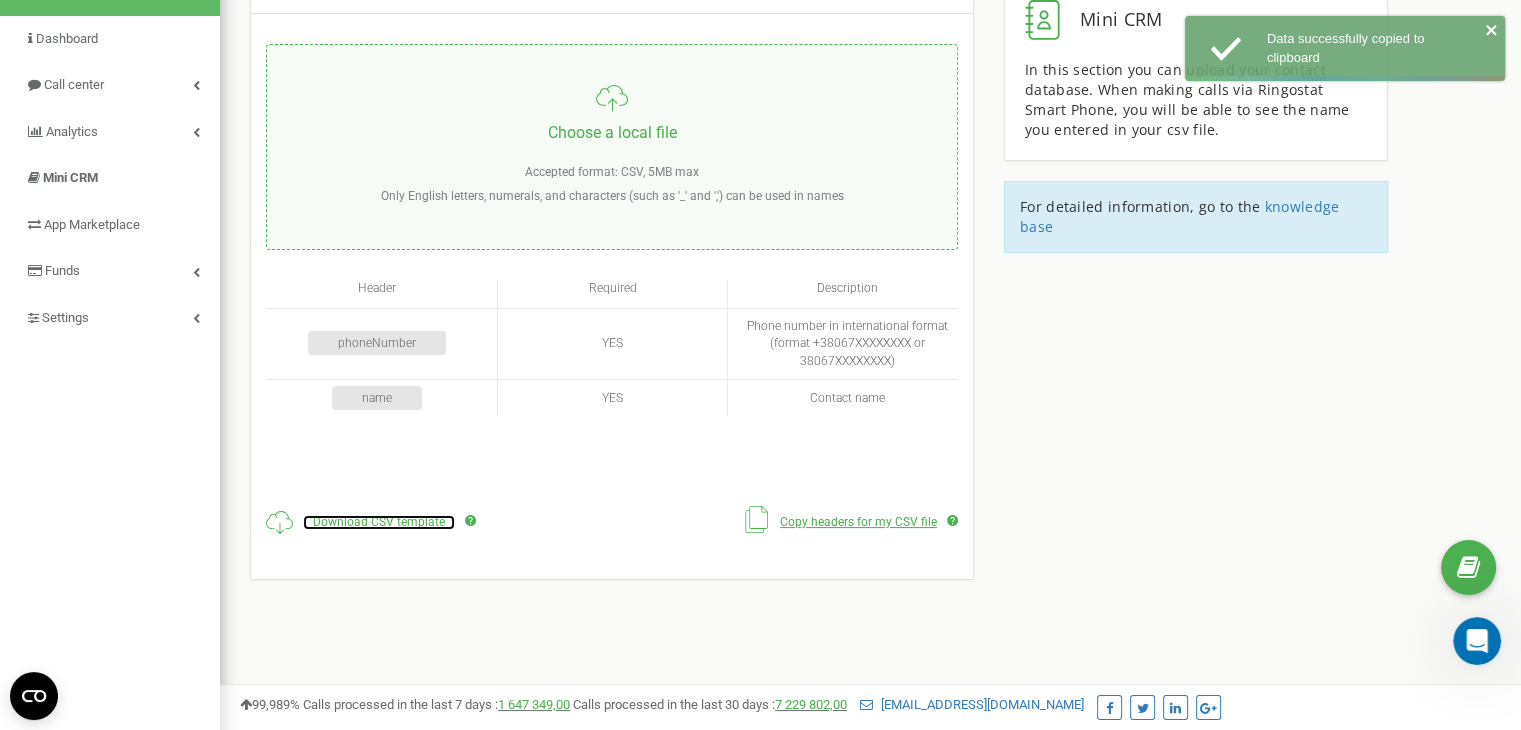 click on "Download CSV template" at bounding box center [379, 522] 